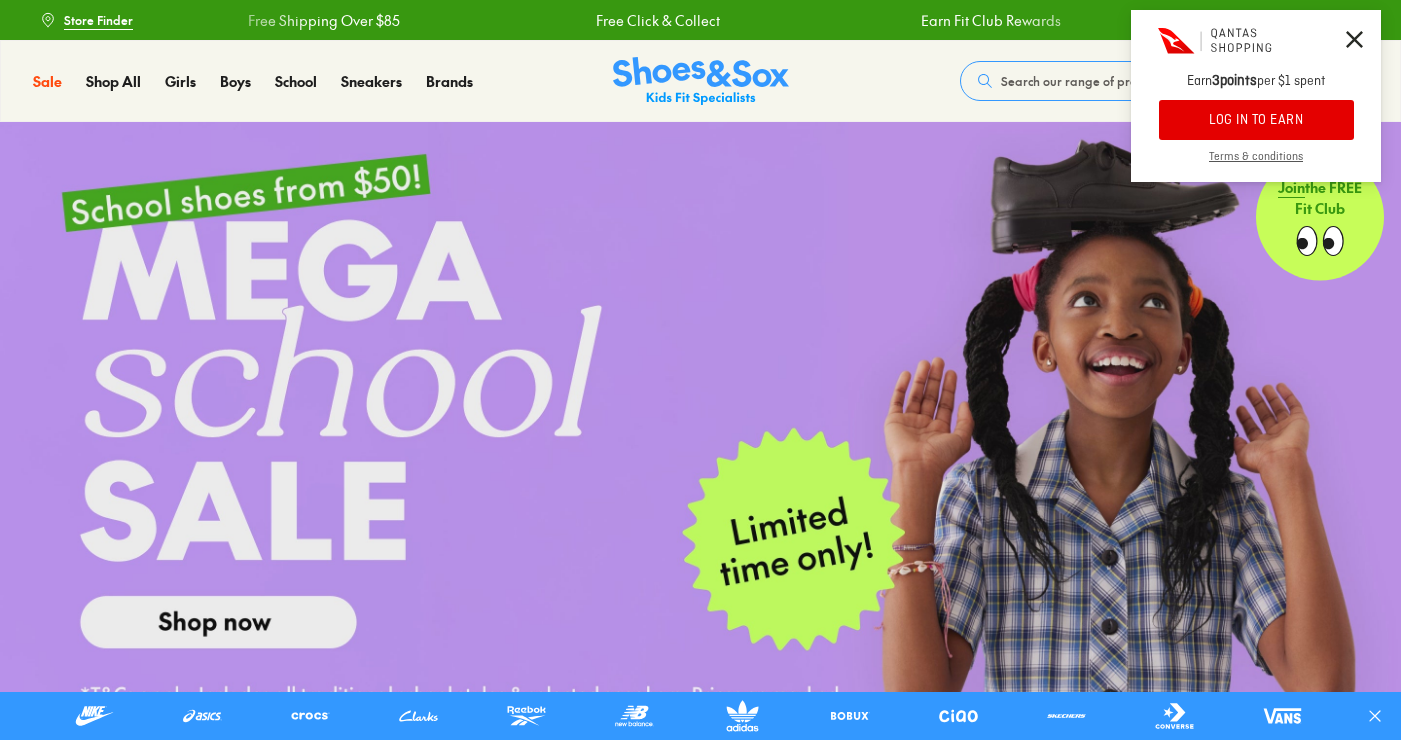 scroll, scrollTop: 0, scrollLeft: 0, axis: both 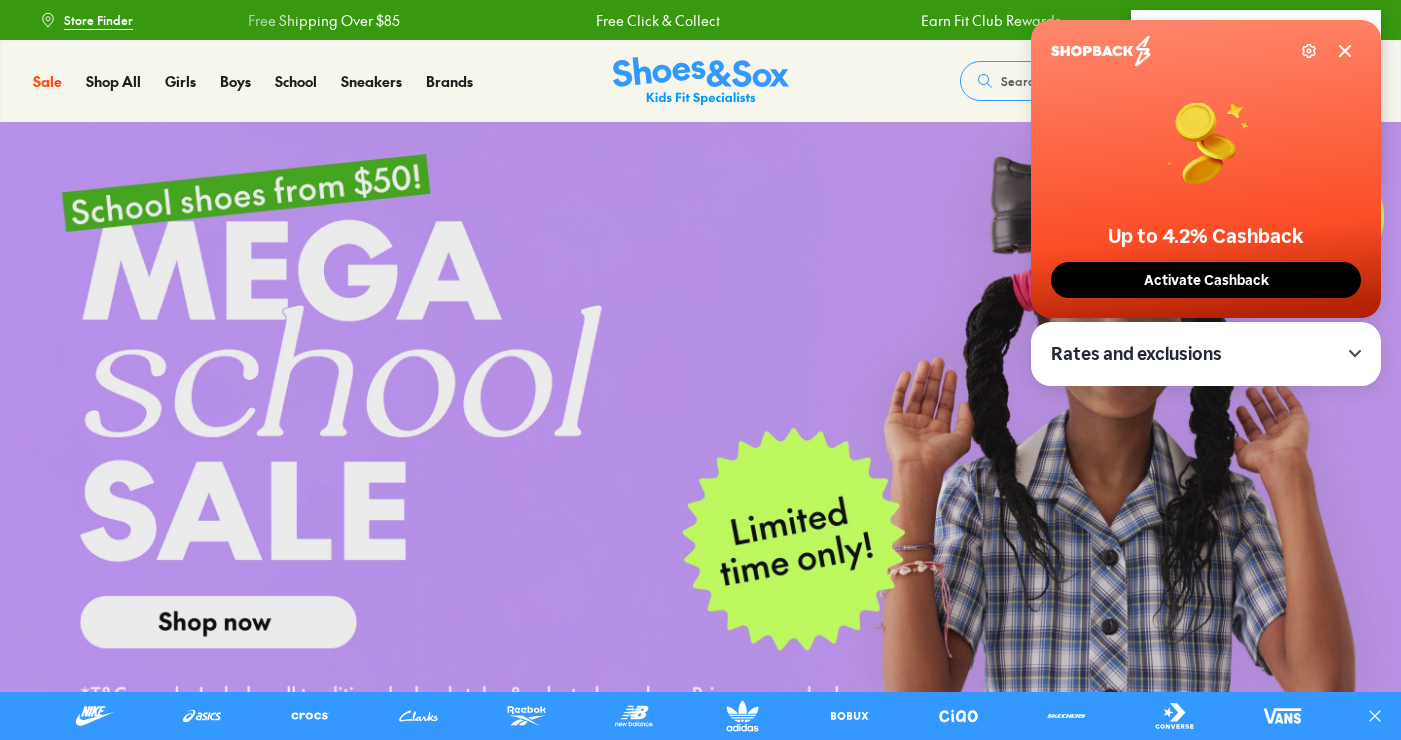 click 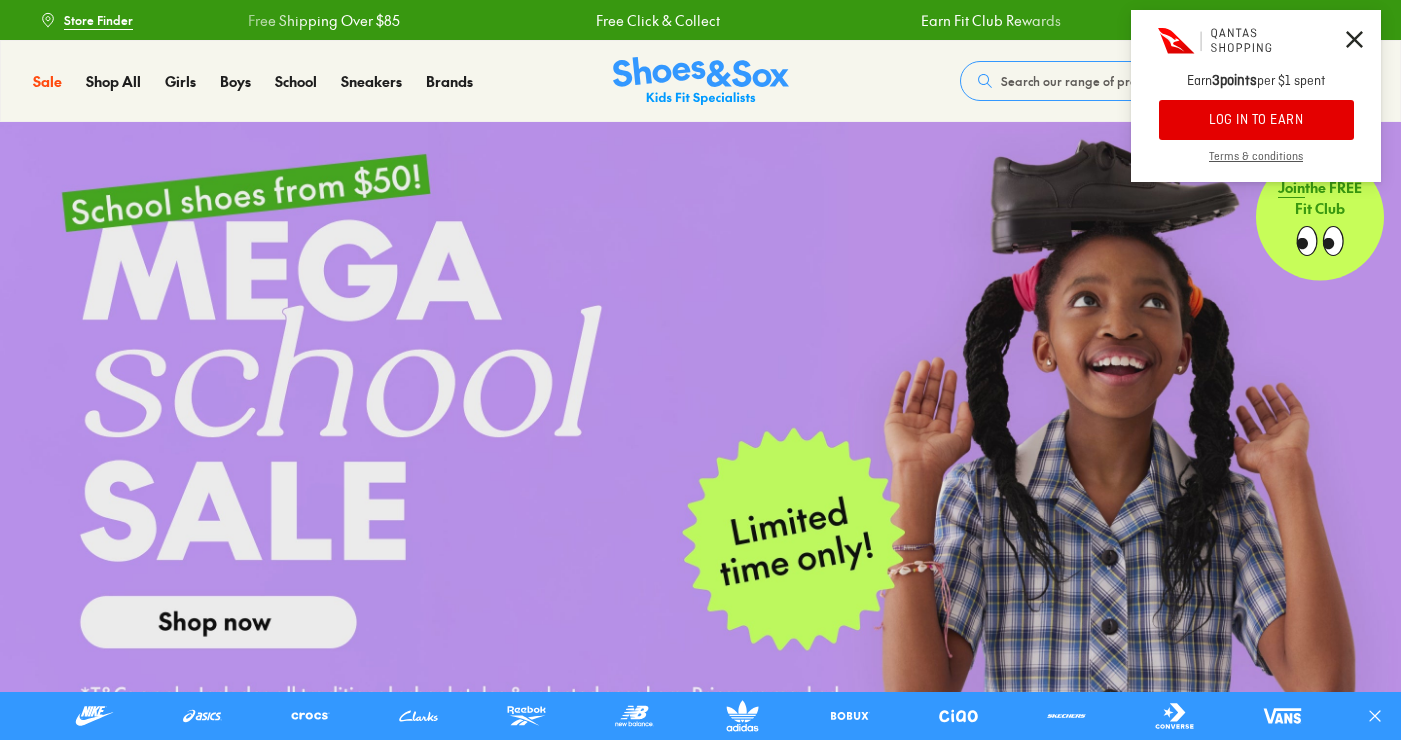 click 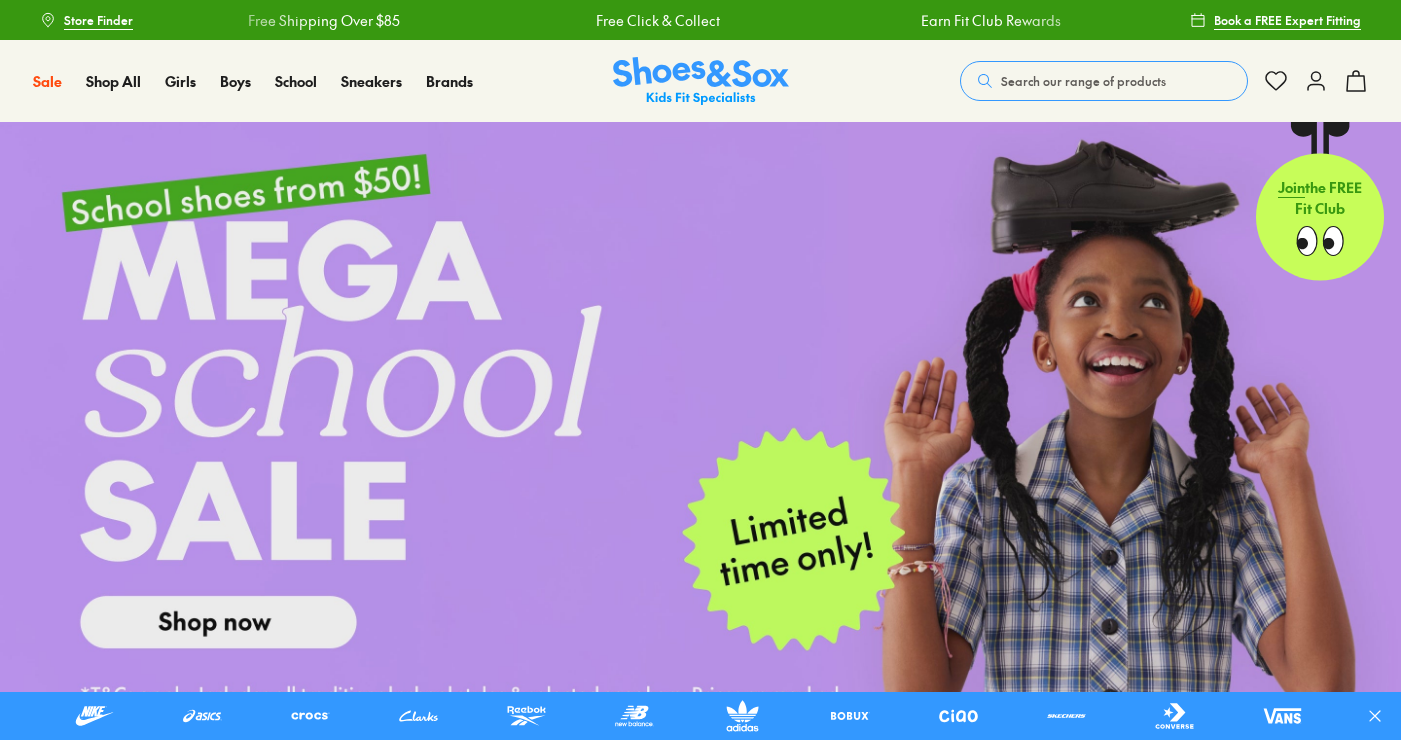 click on "Search our range of products" at bounding box center (1083, 81) 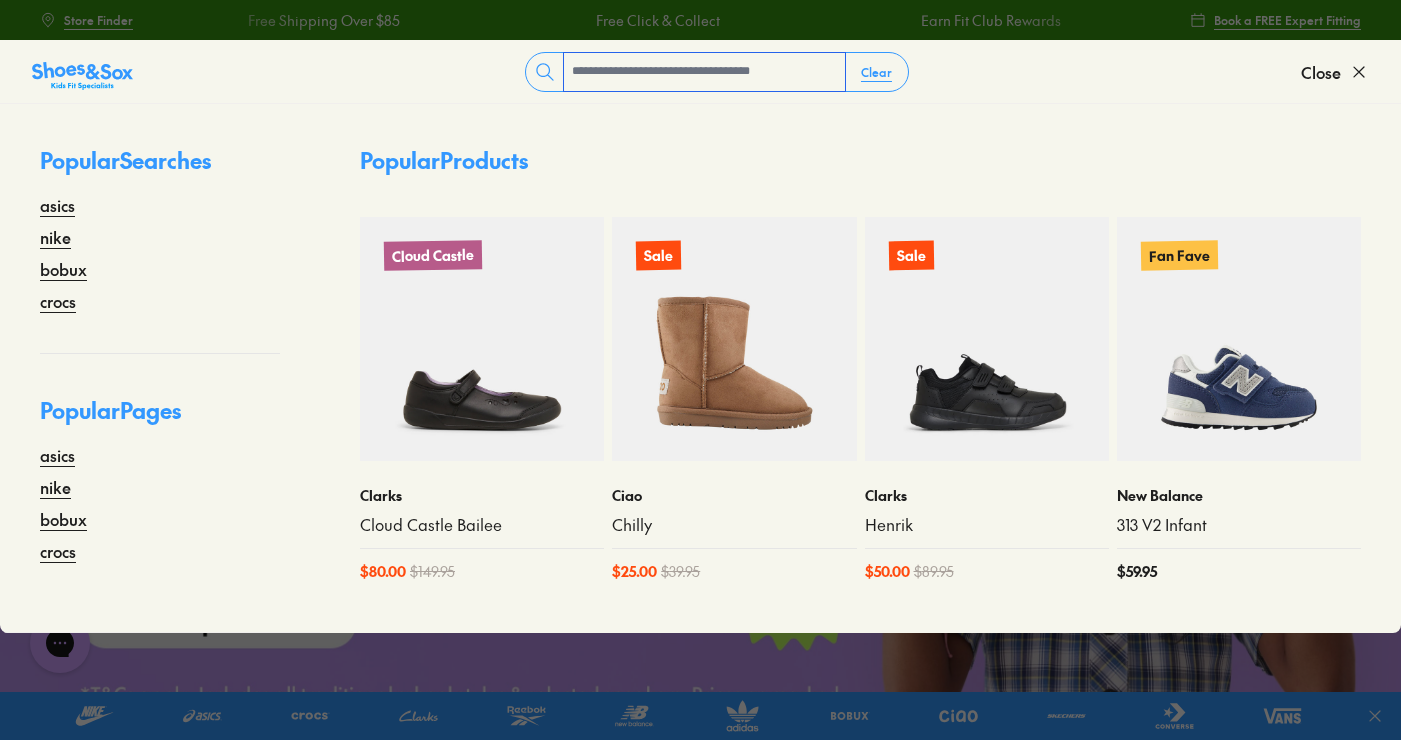 scroll, scrollTop: 0, scrollLeft: 0, axis: both 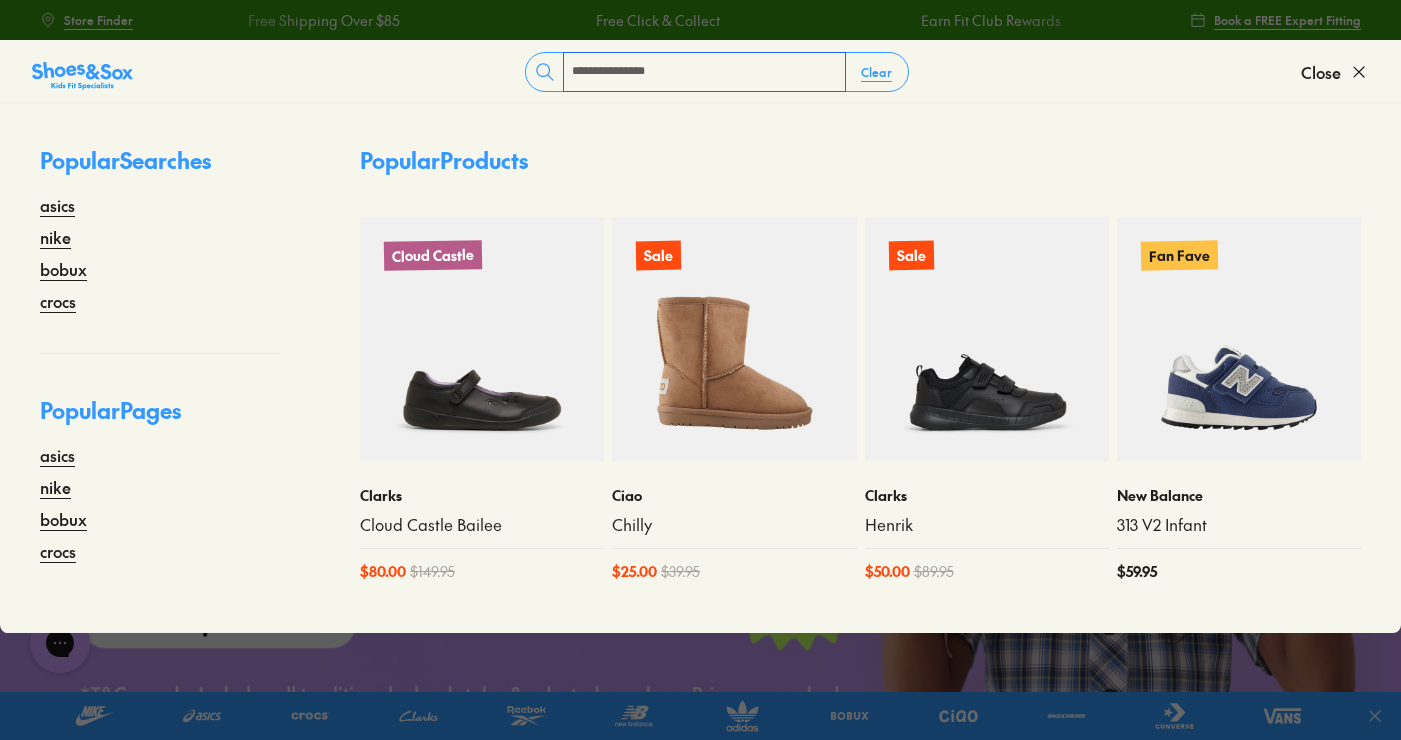 type on "**********" 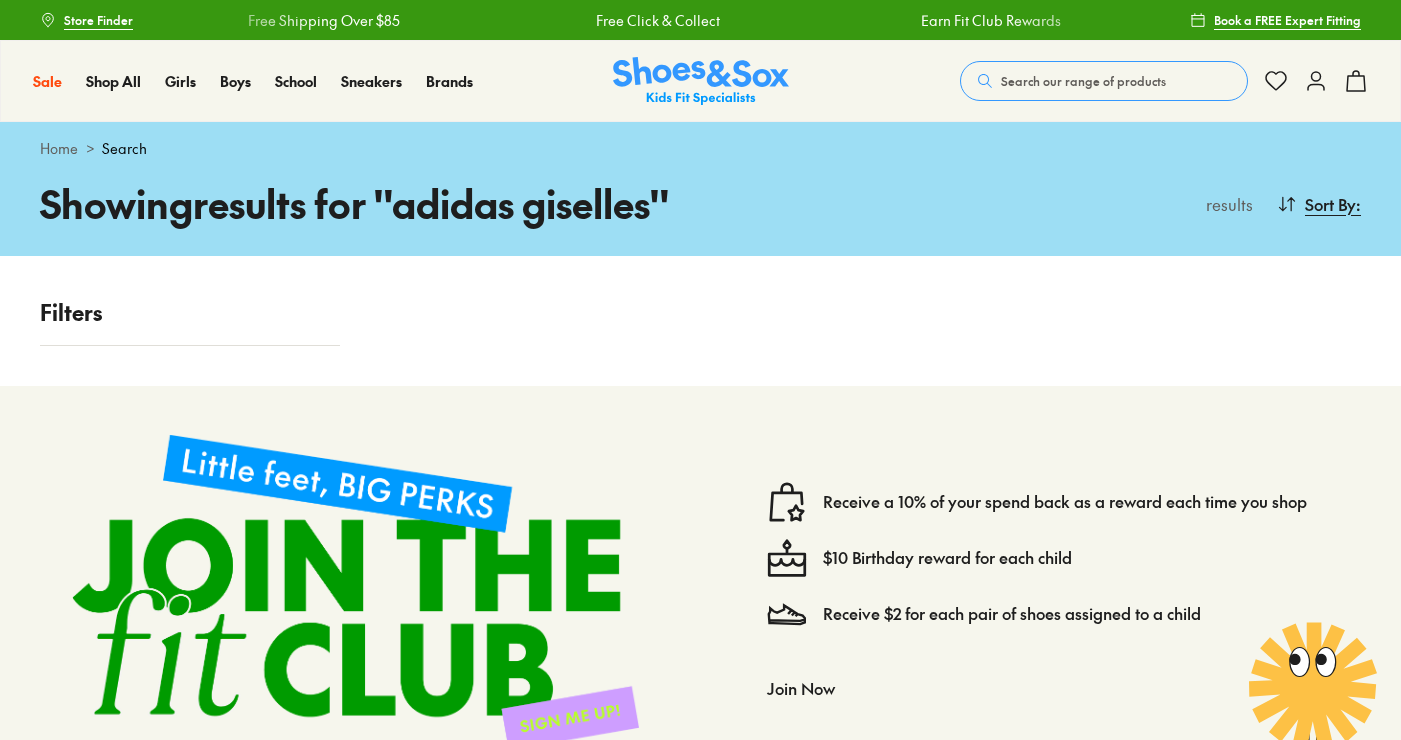 scroll, scrollTop: 0, scrollLeft: 0, axis: both 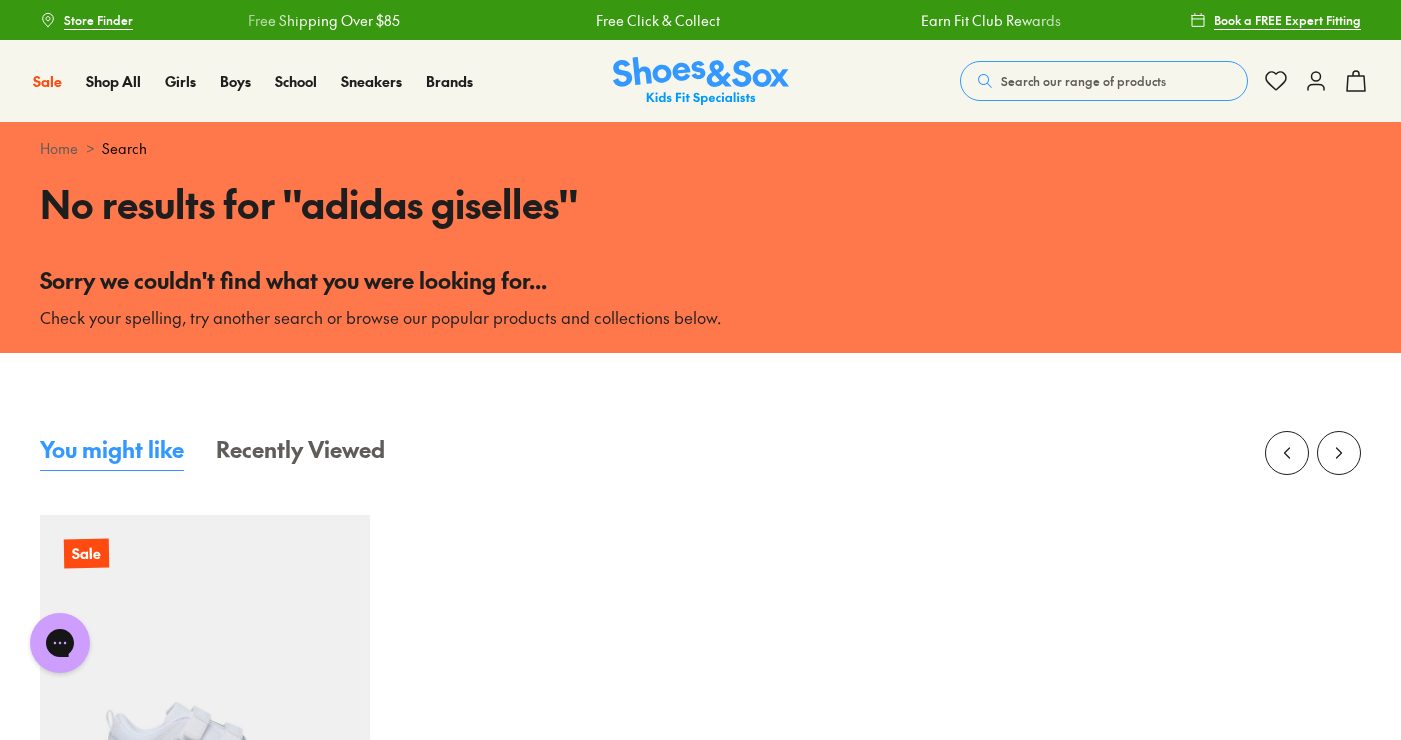 click on "Search our range of products" at bounding box center [1104, 81] 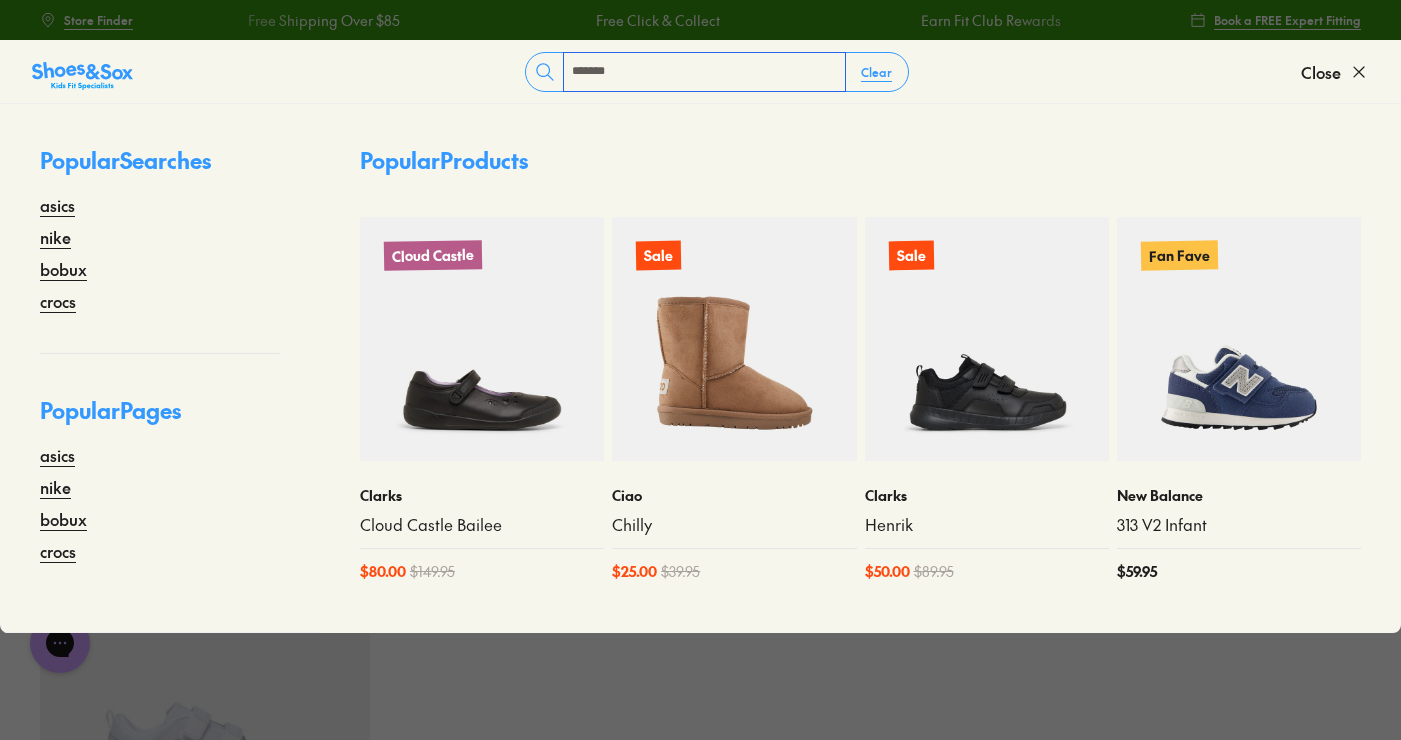 type on "*******" 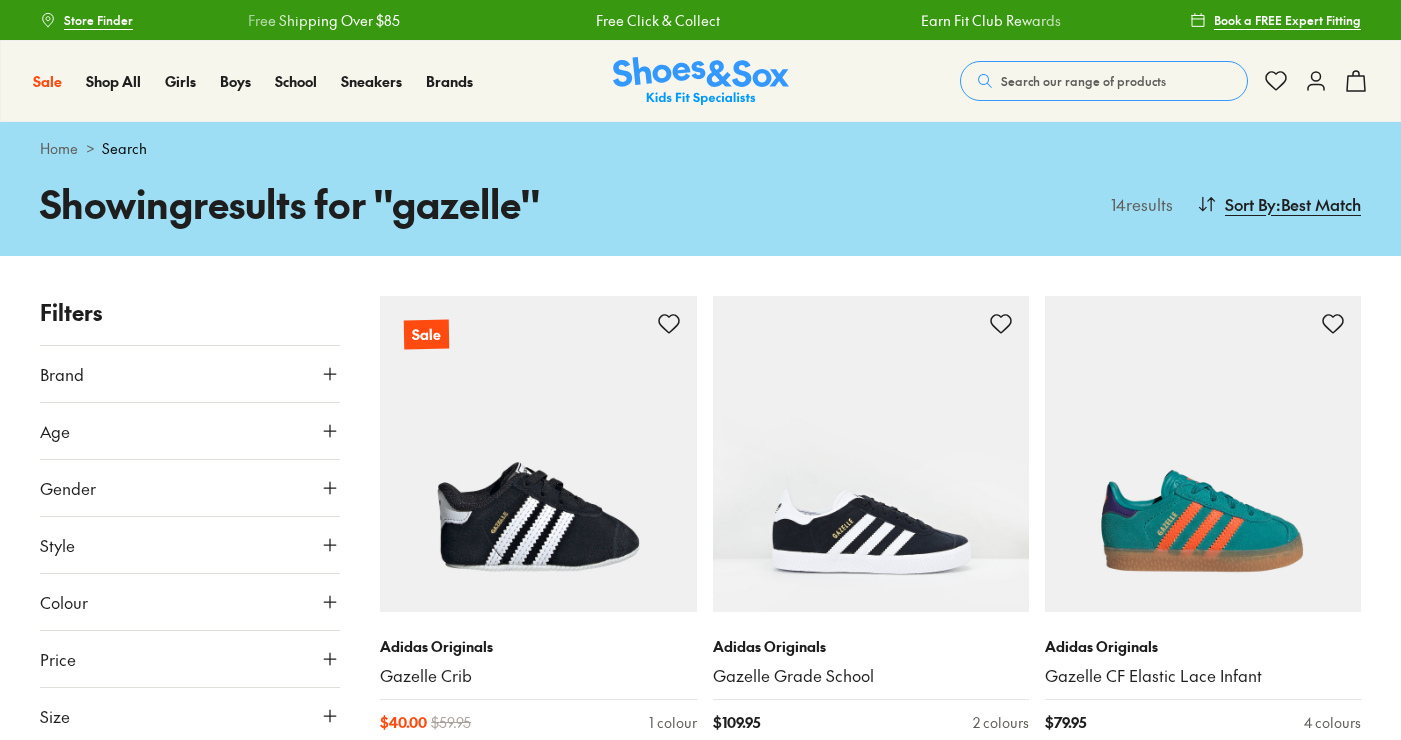 scroll, scrollTop: 416, scrollLeft: 0, axis: vertical 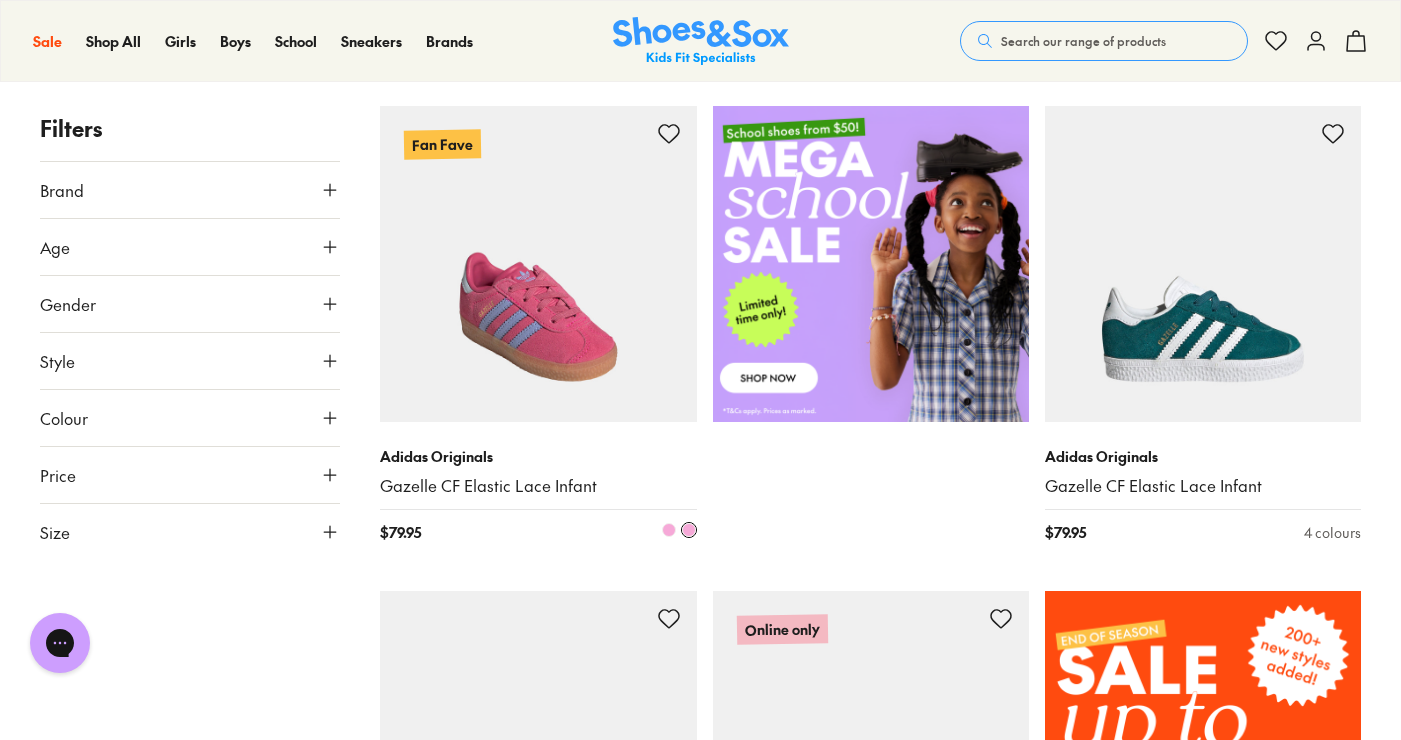 click at bounding box center [538, 264] 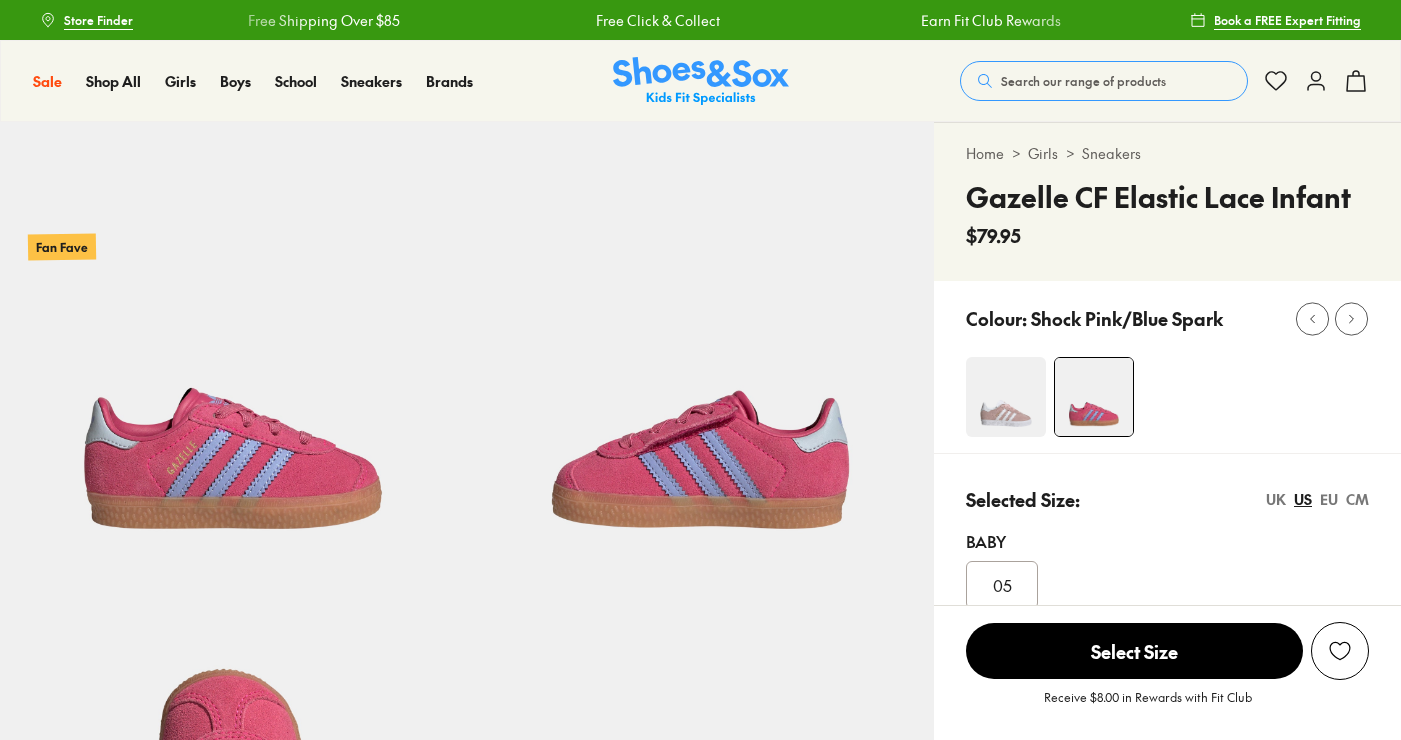 scroll, scrollTop: 0, scrollLeft: 0, axis: both 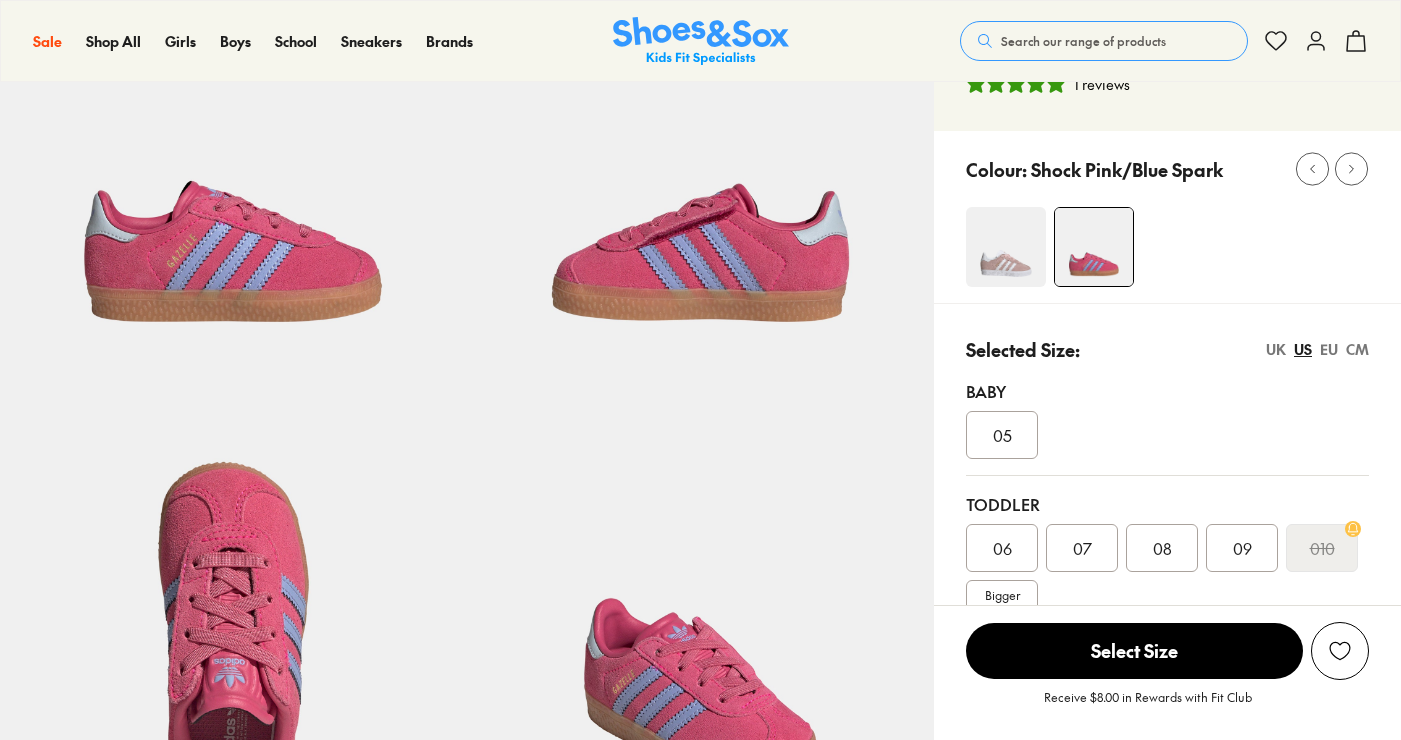 select on "*" 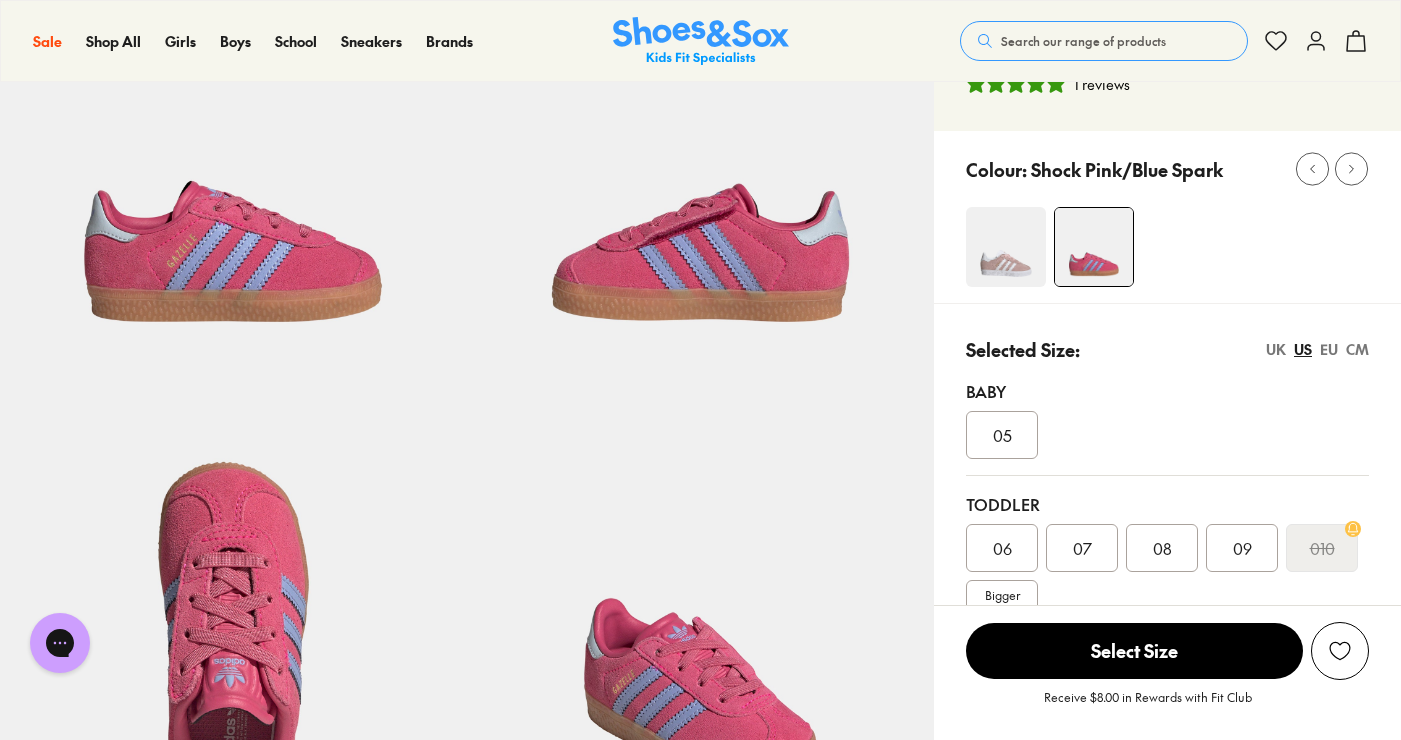 scroll, scrollTop: 0, scrollLeft: 0, axis: both 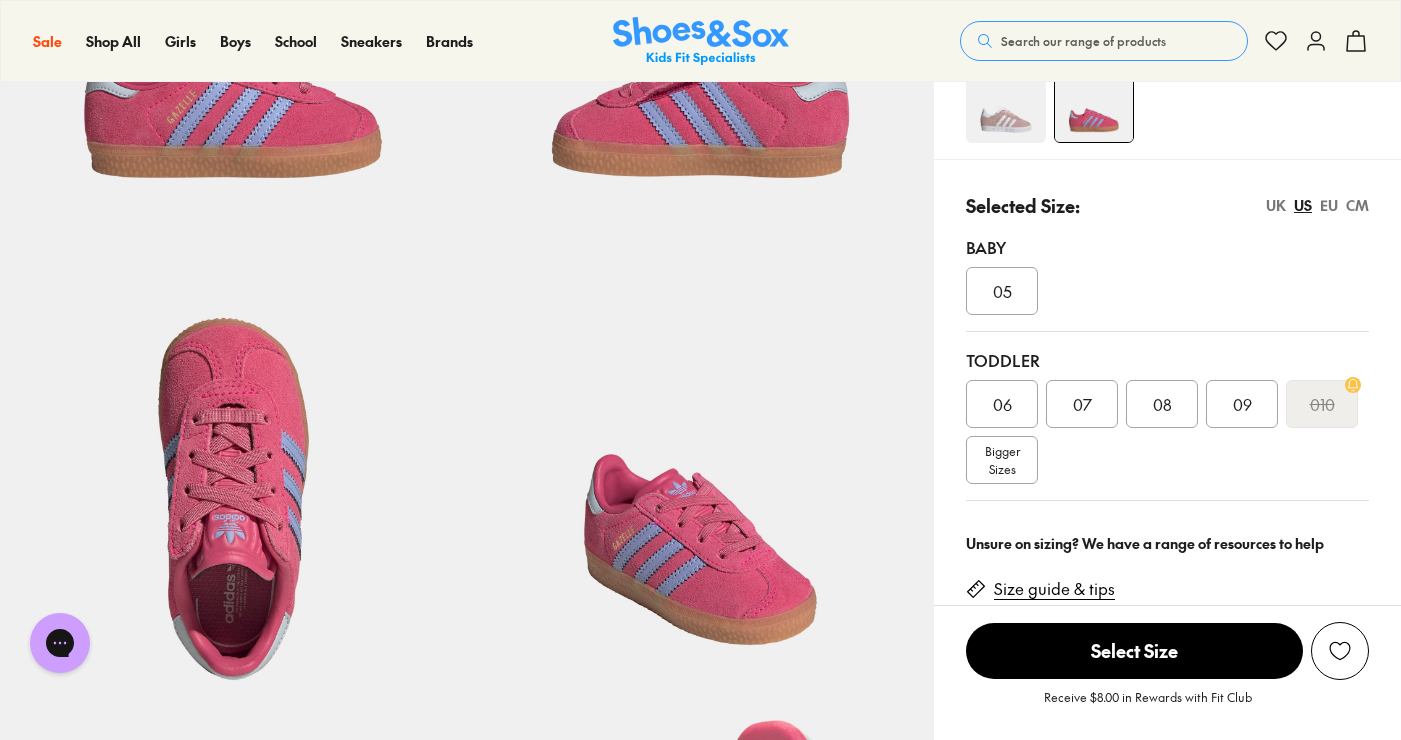 click on "07" at bounding box center (1082, 404) 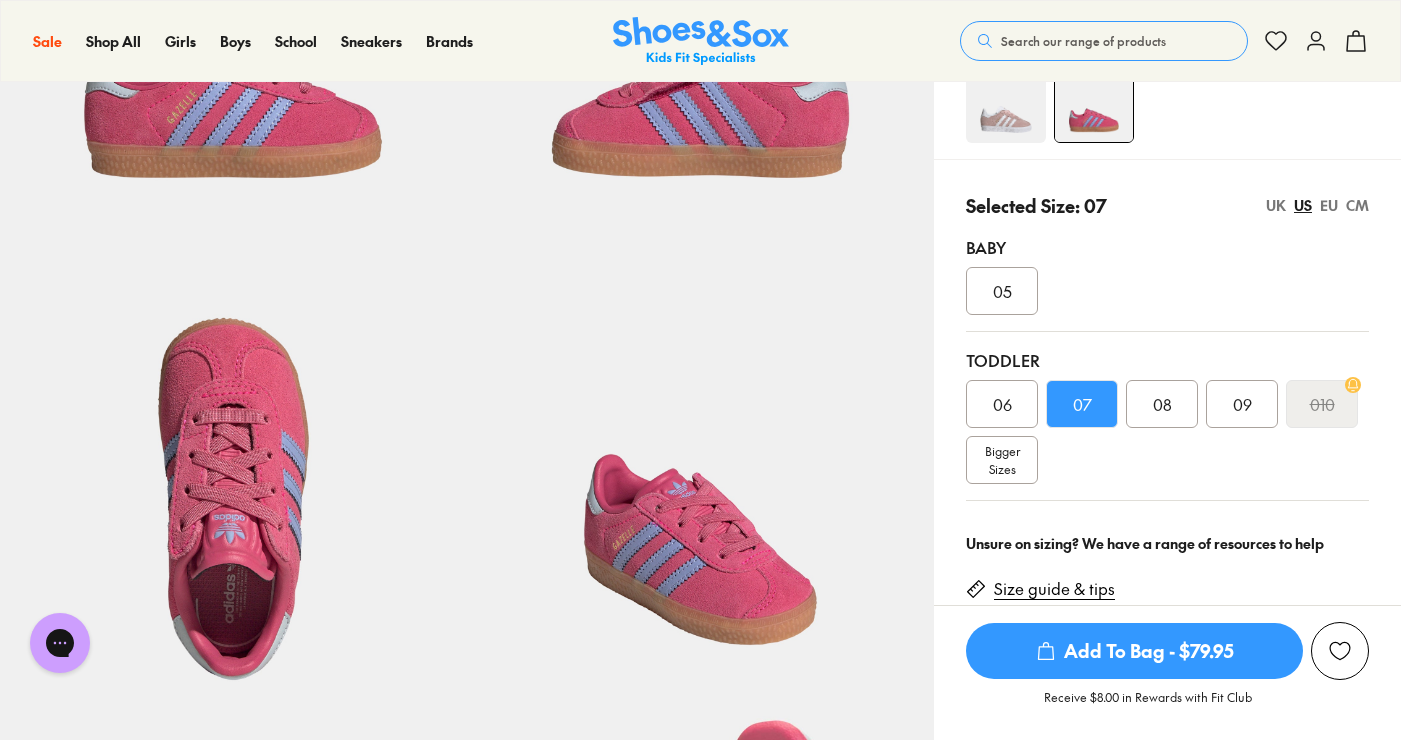 click on "Add To Bag - $79.95" at bounding box center (1134, 651) 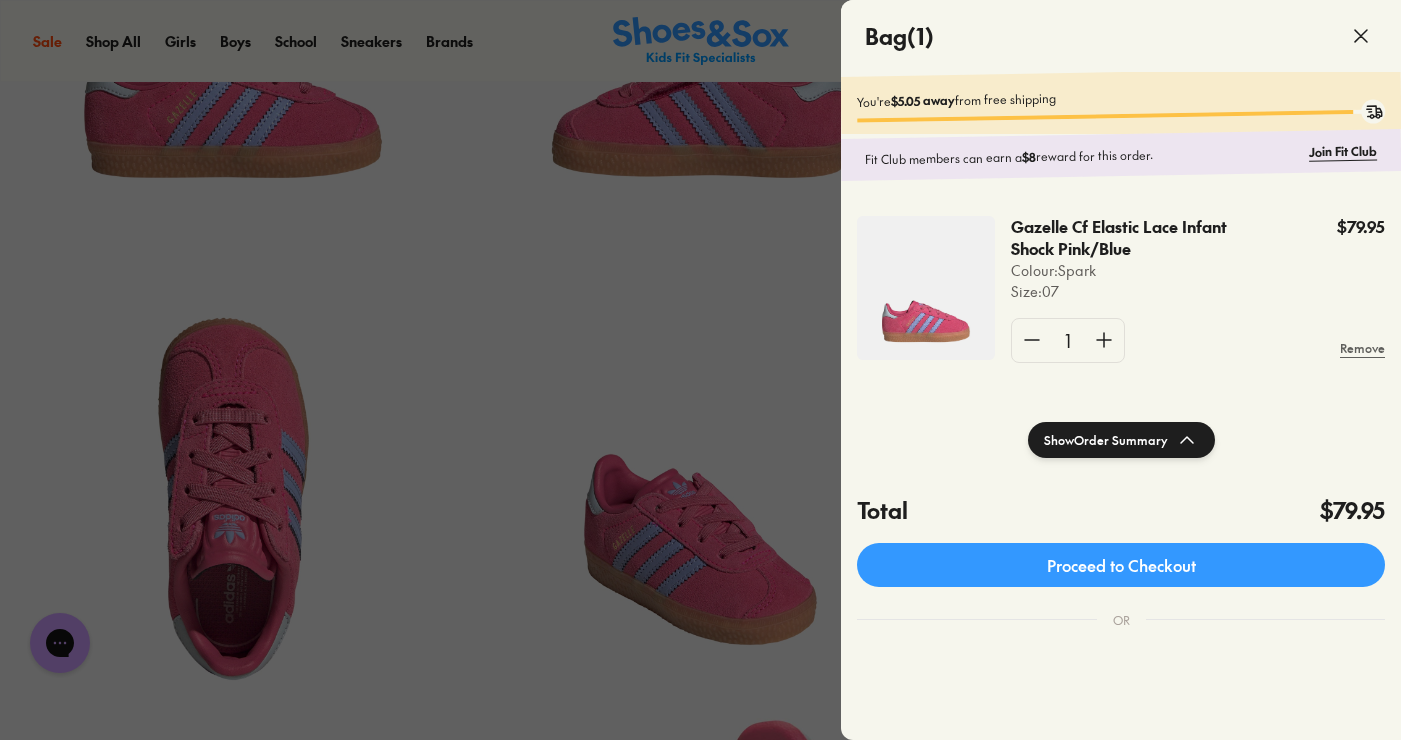 click 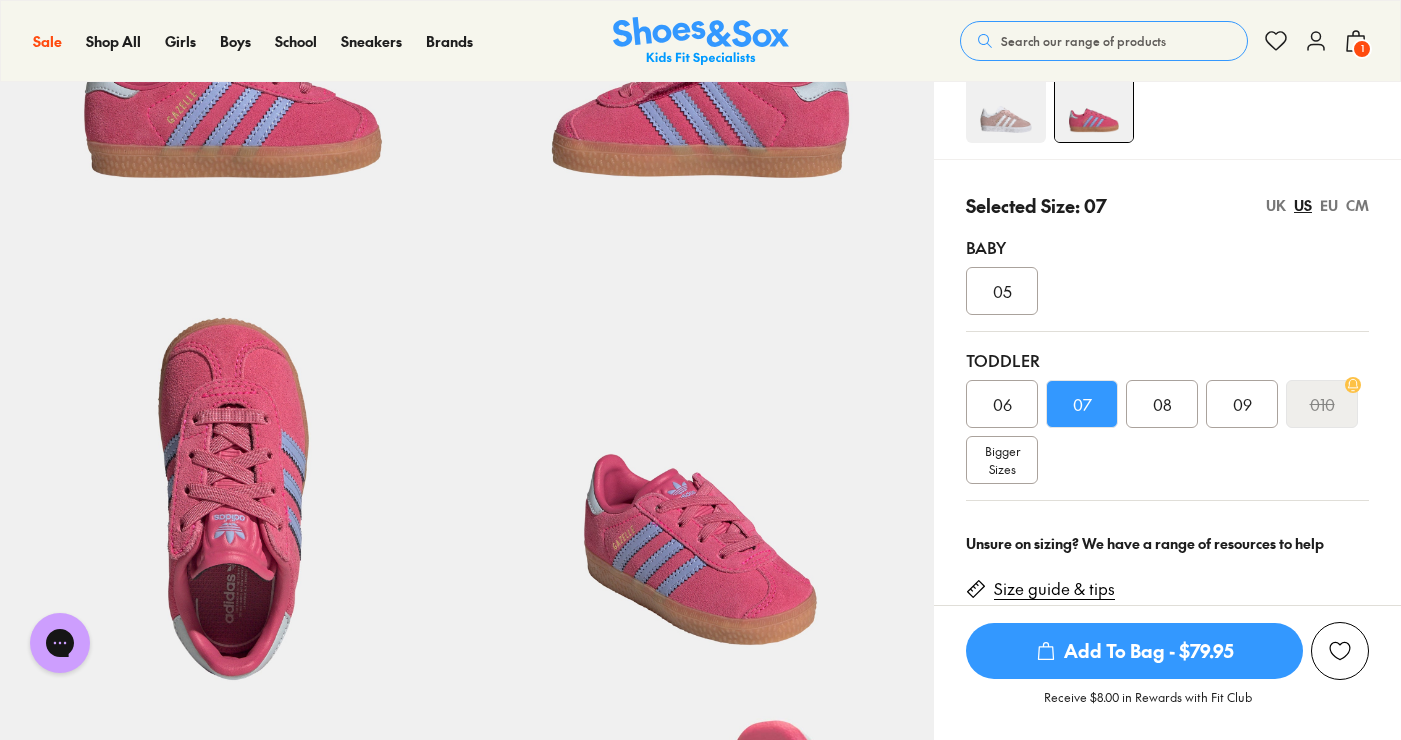 click on "06" at bounding box center (1002, 404) 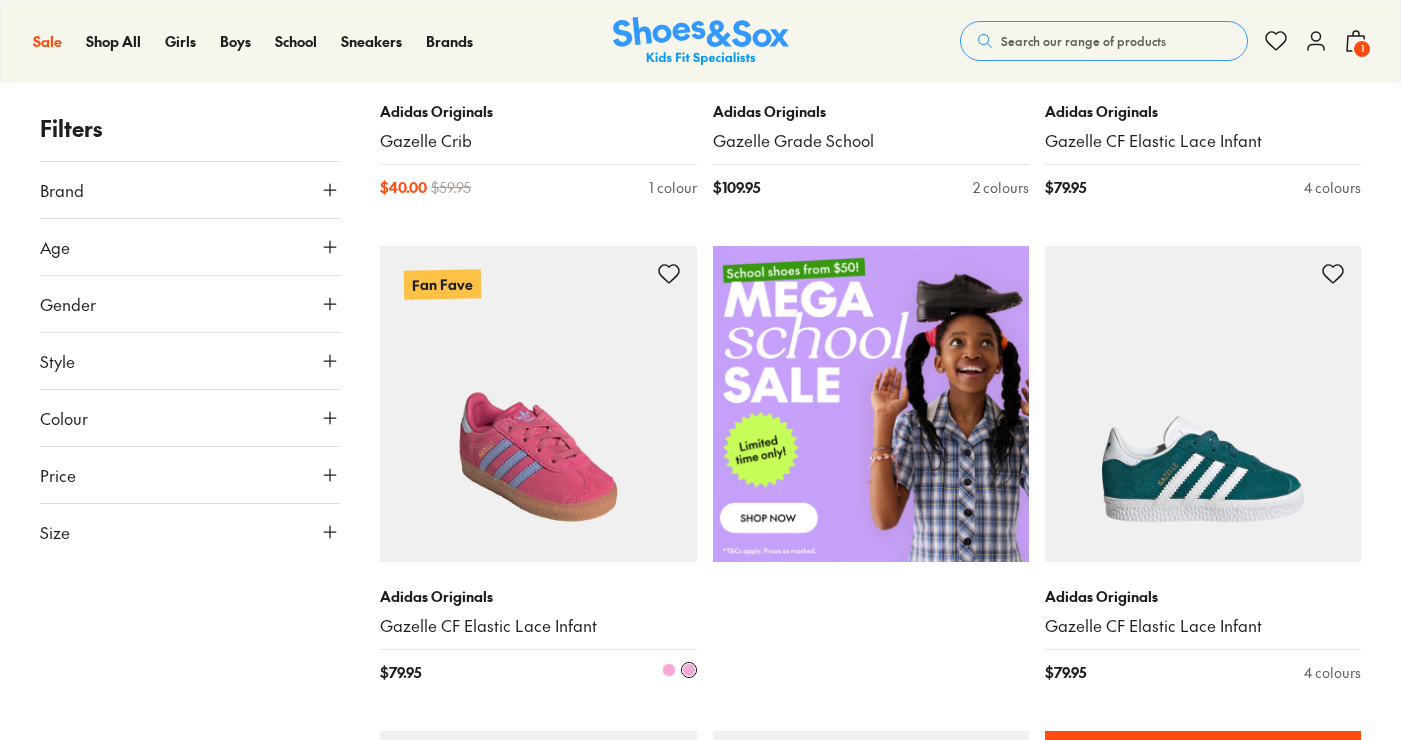 scroll, scrollTop: 534, scrollLeft: 0, axis: vertical 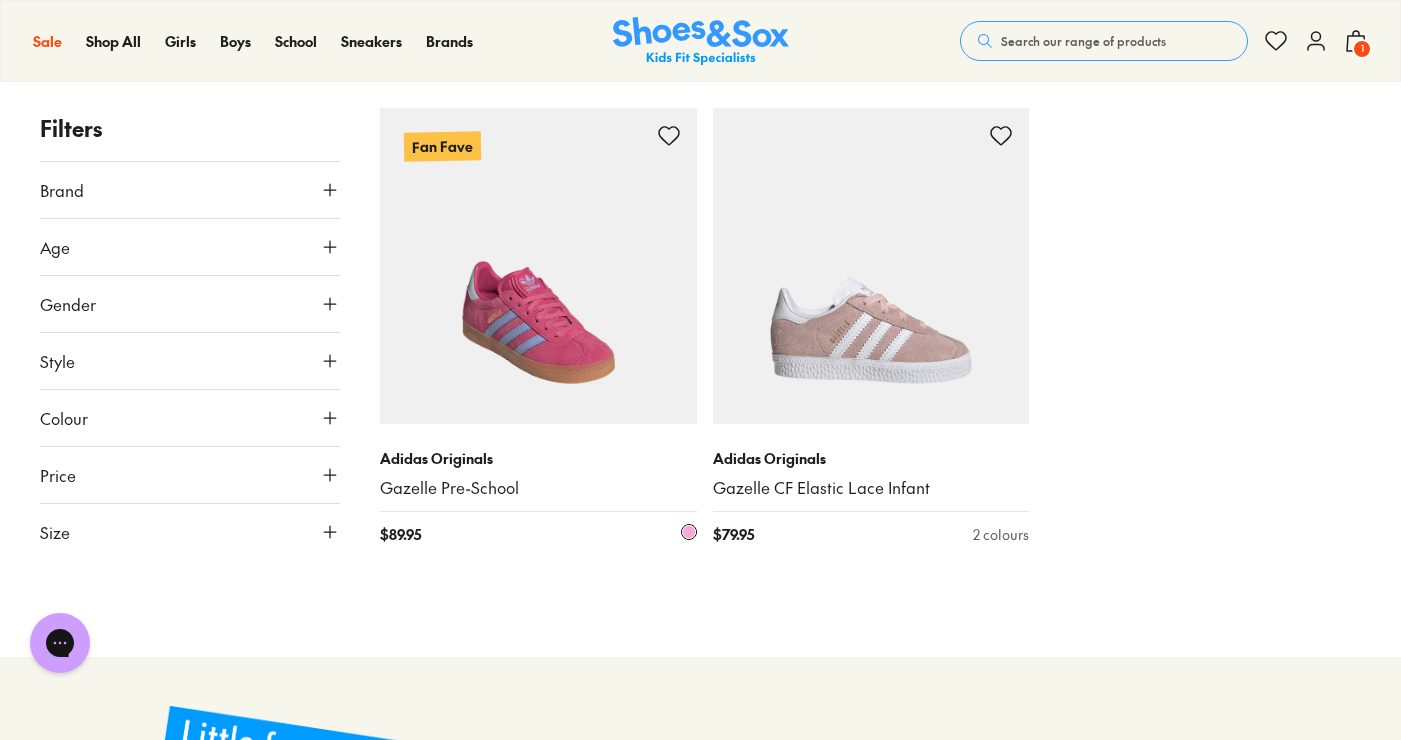 click at bounding box center [538, 266] 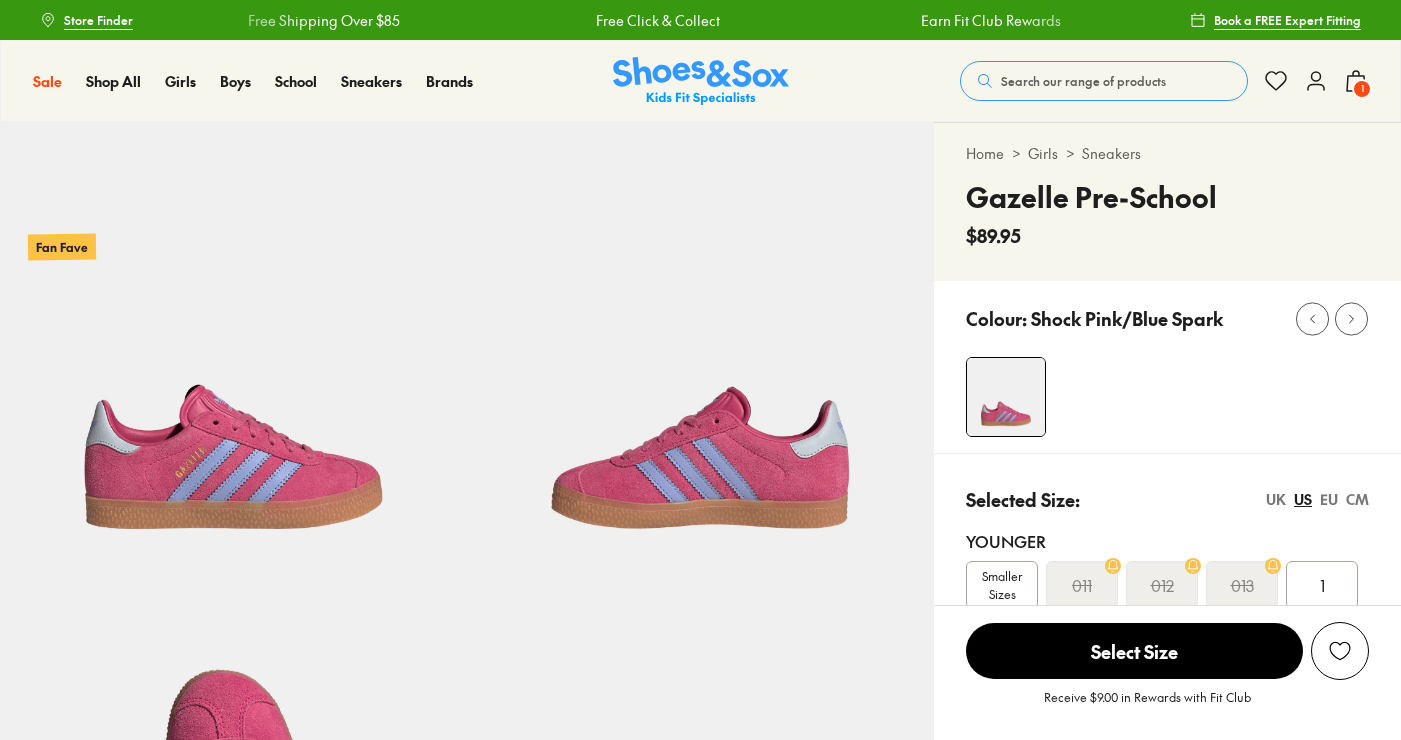 scroll, scrollTop: 0, scrollLeft: 0, axis: both 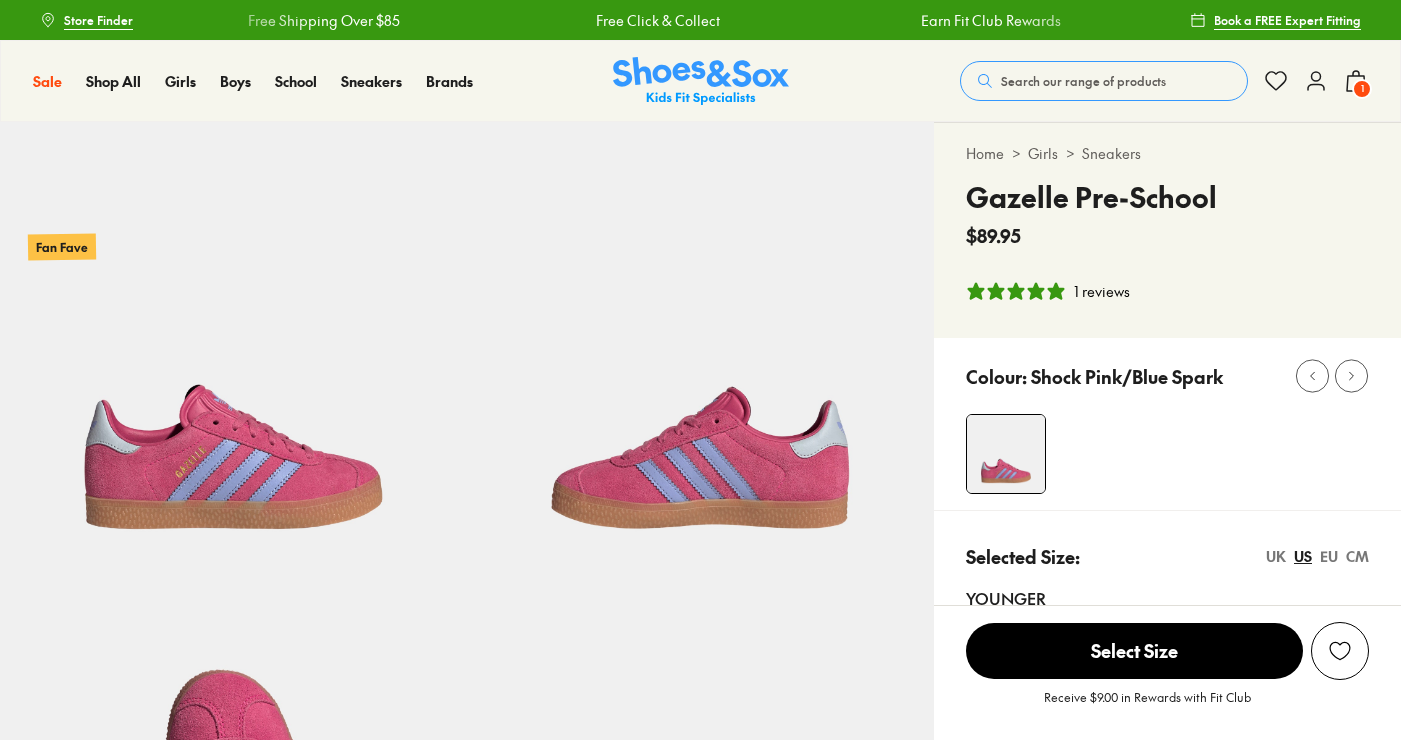select on "*" 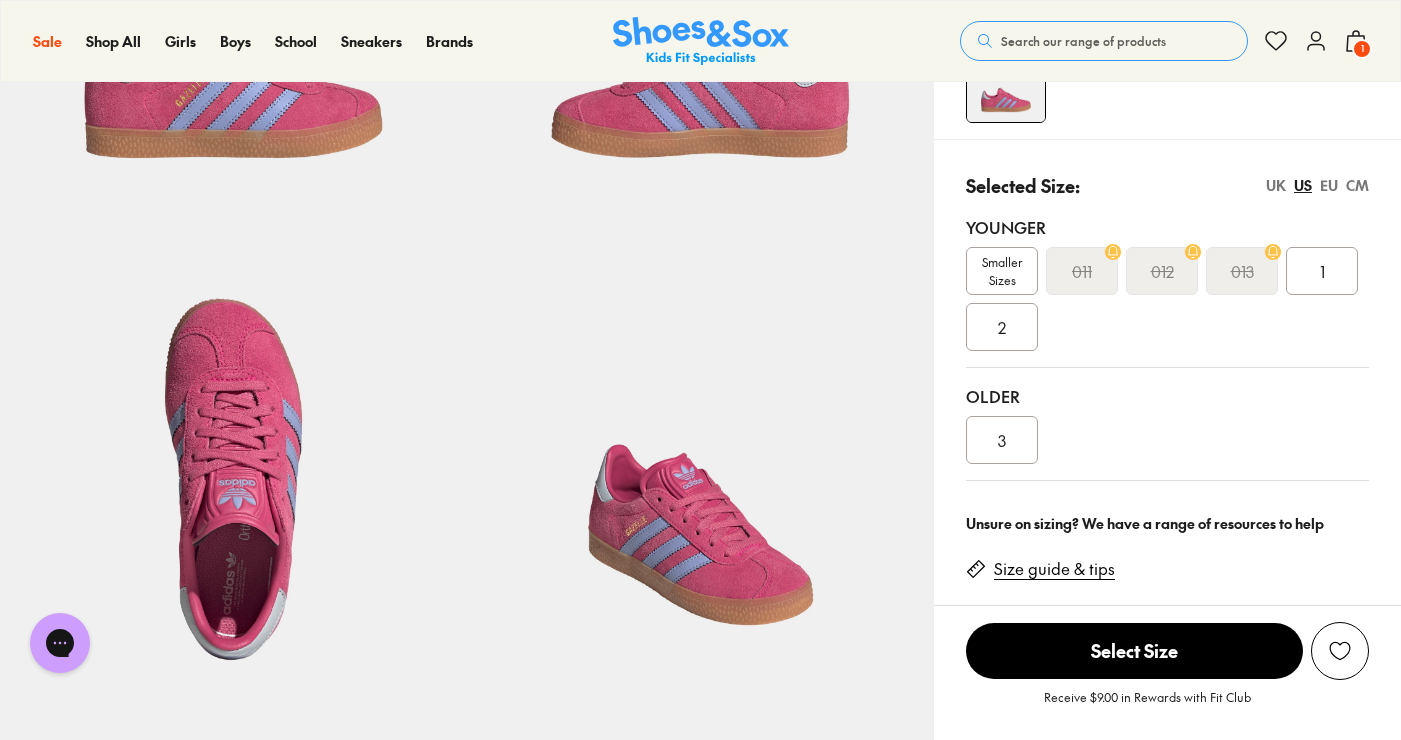 scroll, scrollTop: 490, scrollLeft: 0, axis: vertical 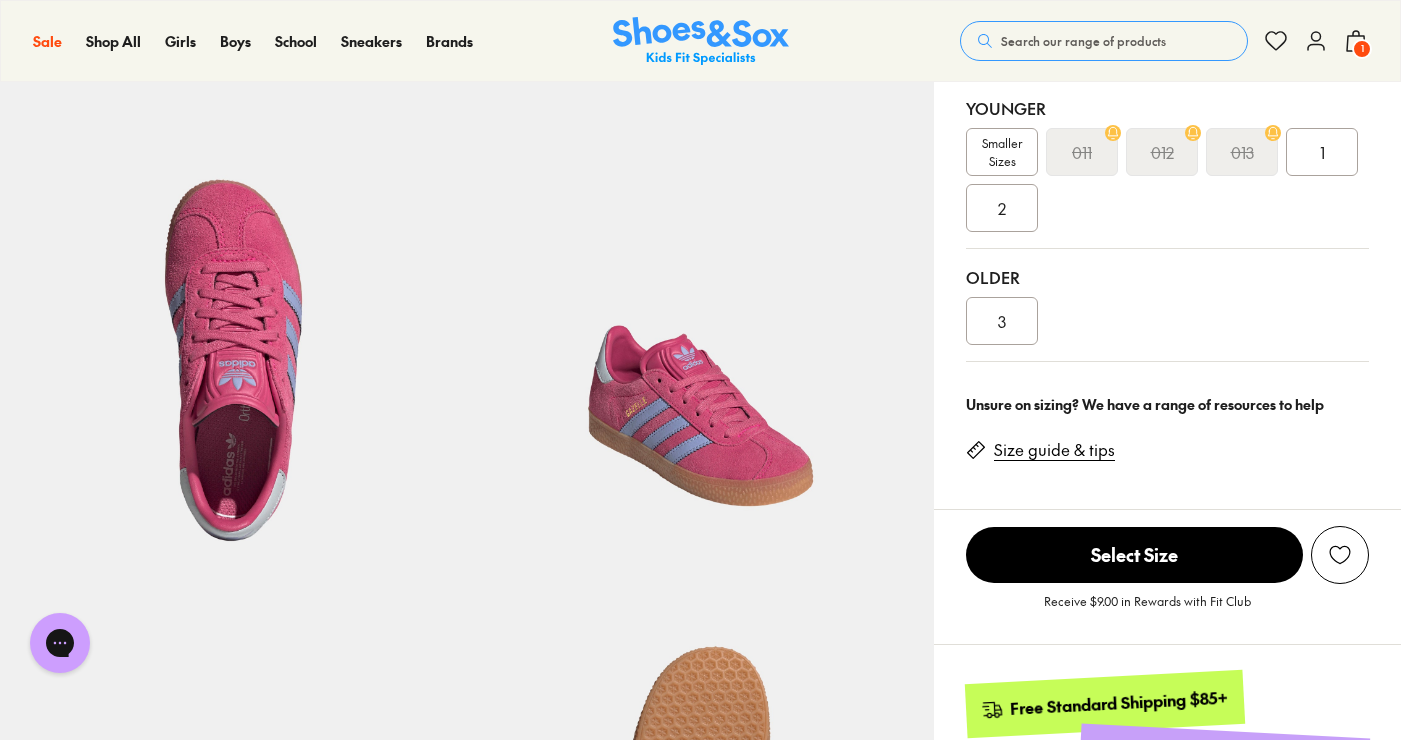 click on "Smaller Sizes" at bounding box center [1002, 152] 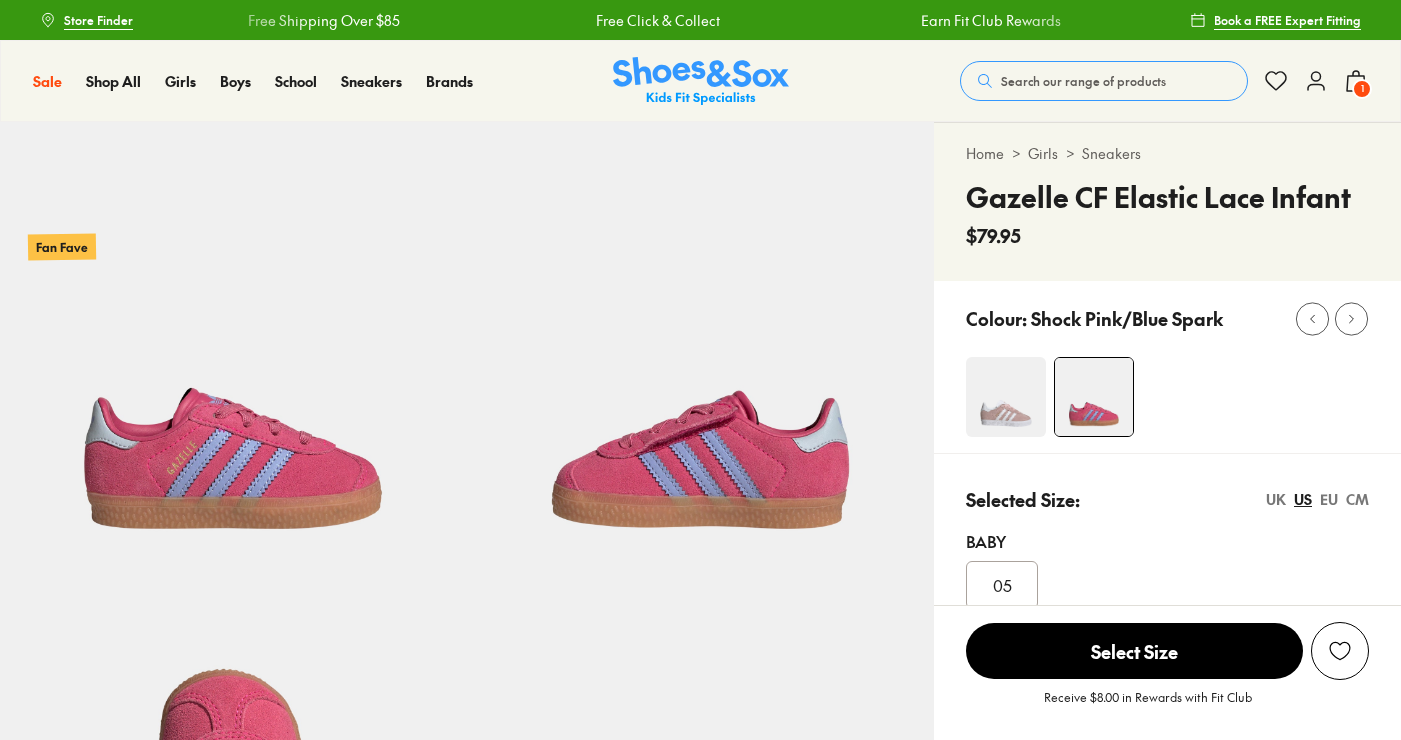 scroll, scrollTop: 0, scrollLeft: 0, axis: both 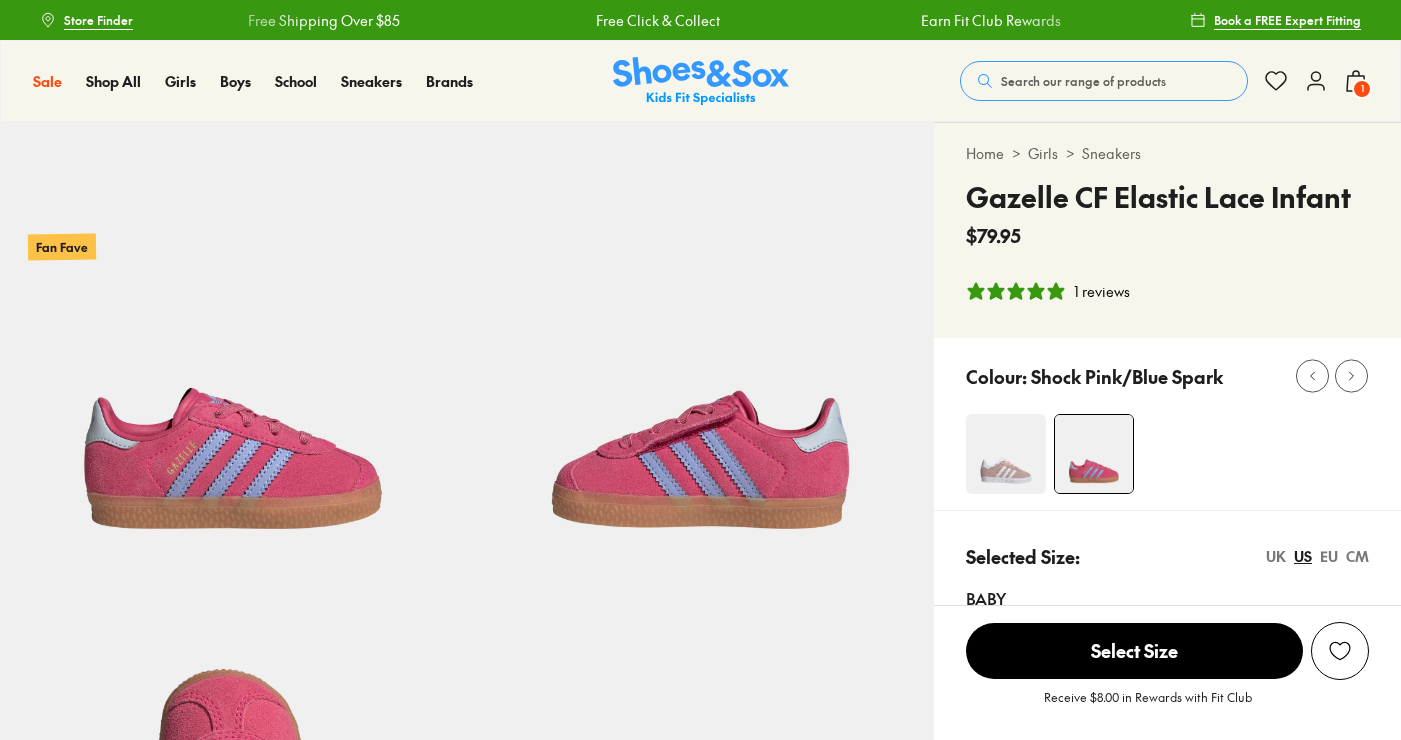 select on "*" 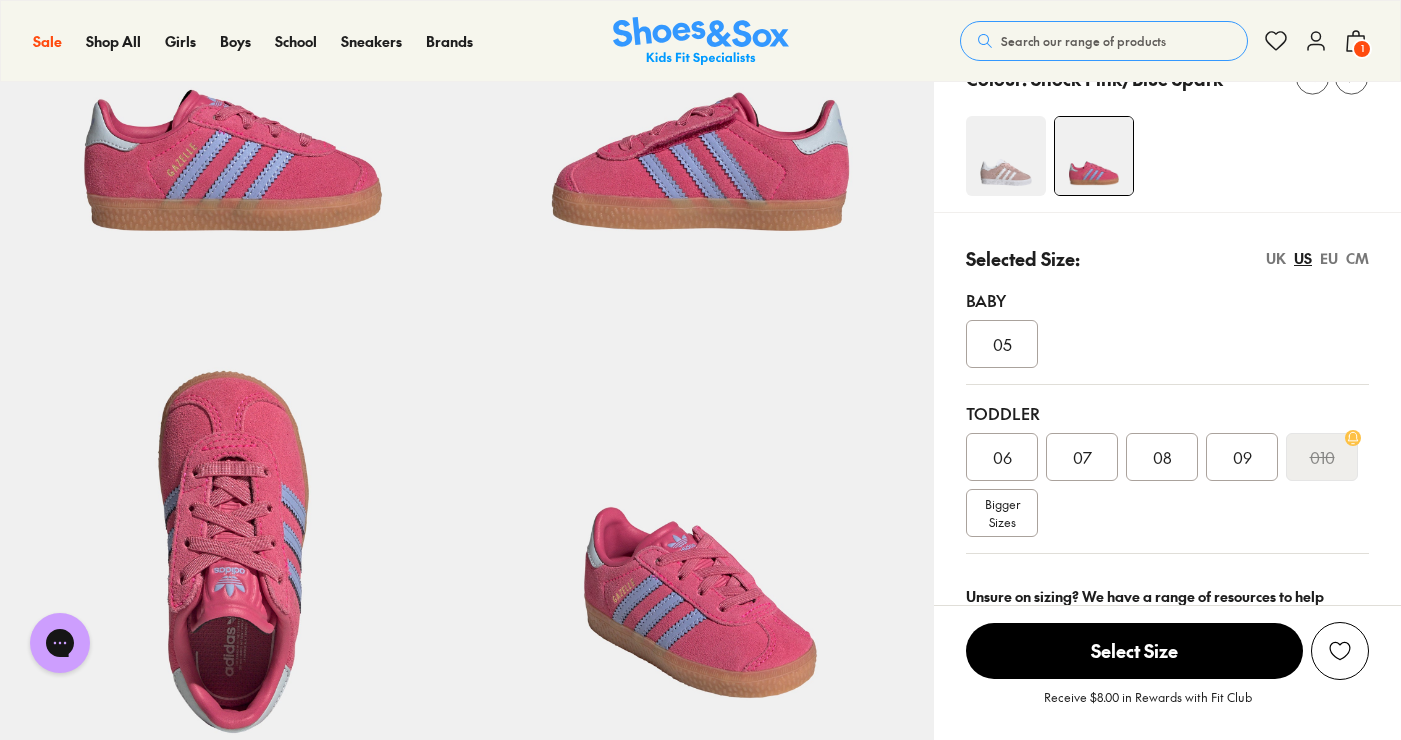 scroll, scrollTop: 0, scrollLeft: 0, axis: both 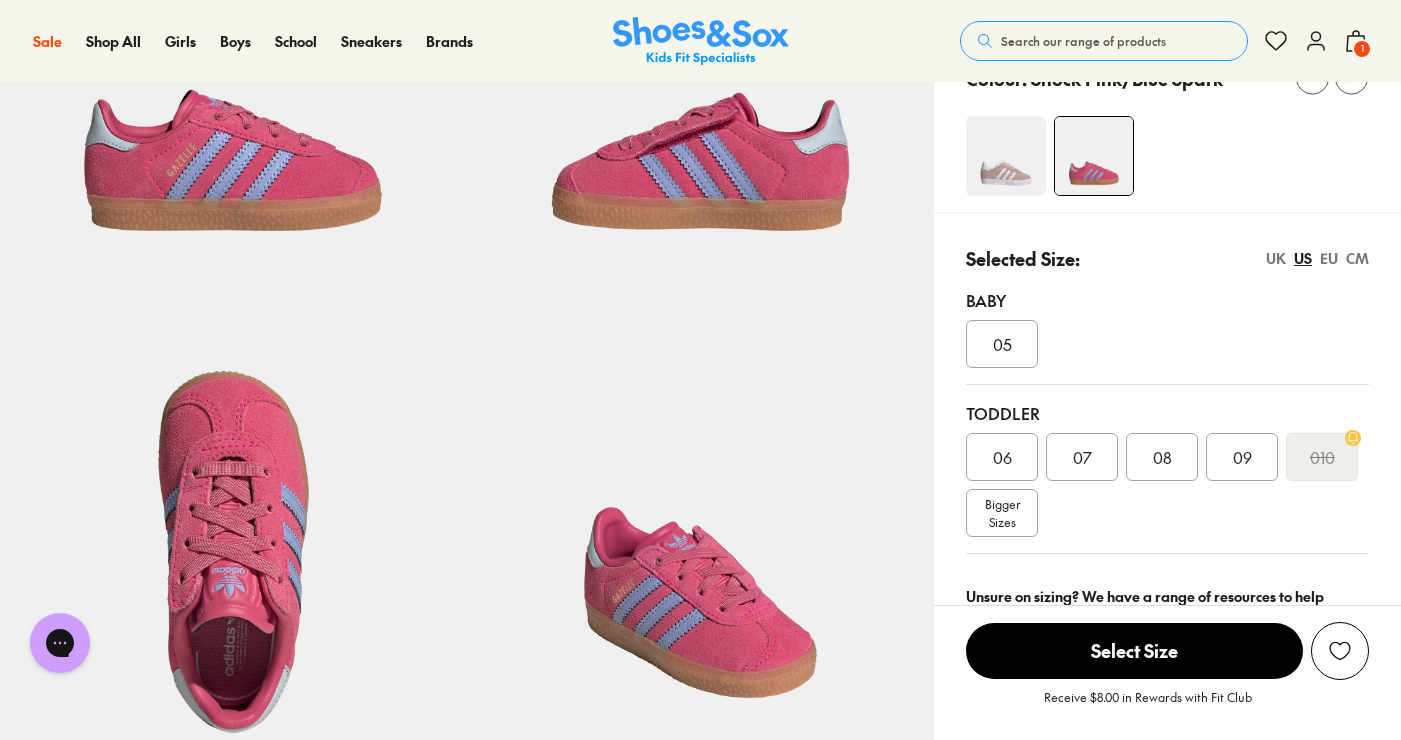 click on "Search our range of products" at bounding box center (1104, 41) 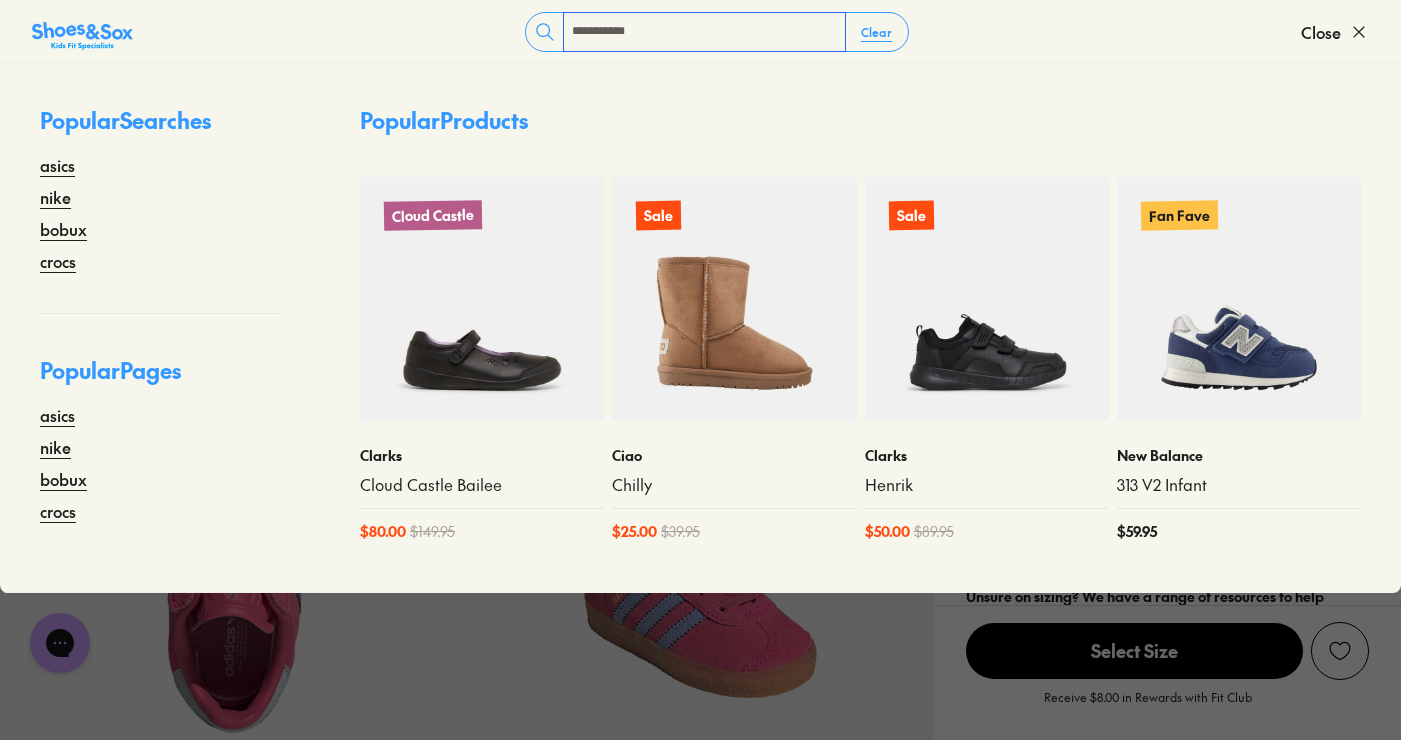 type on "**********" 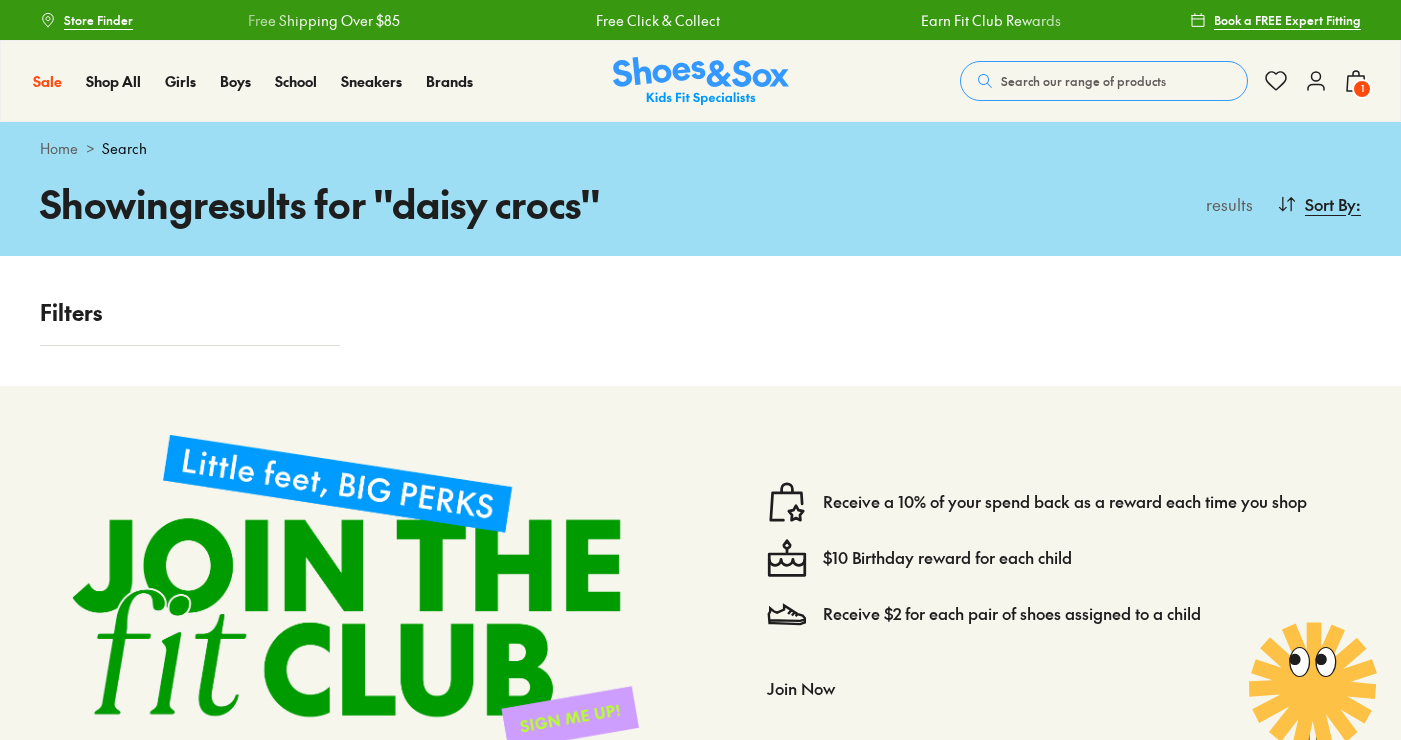 scroll, scrollTop: 0, scrollLeft: 0, axis: both 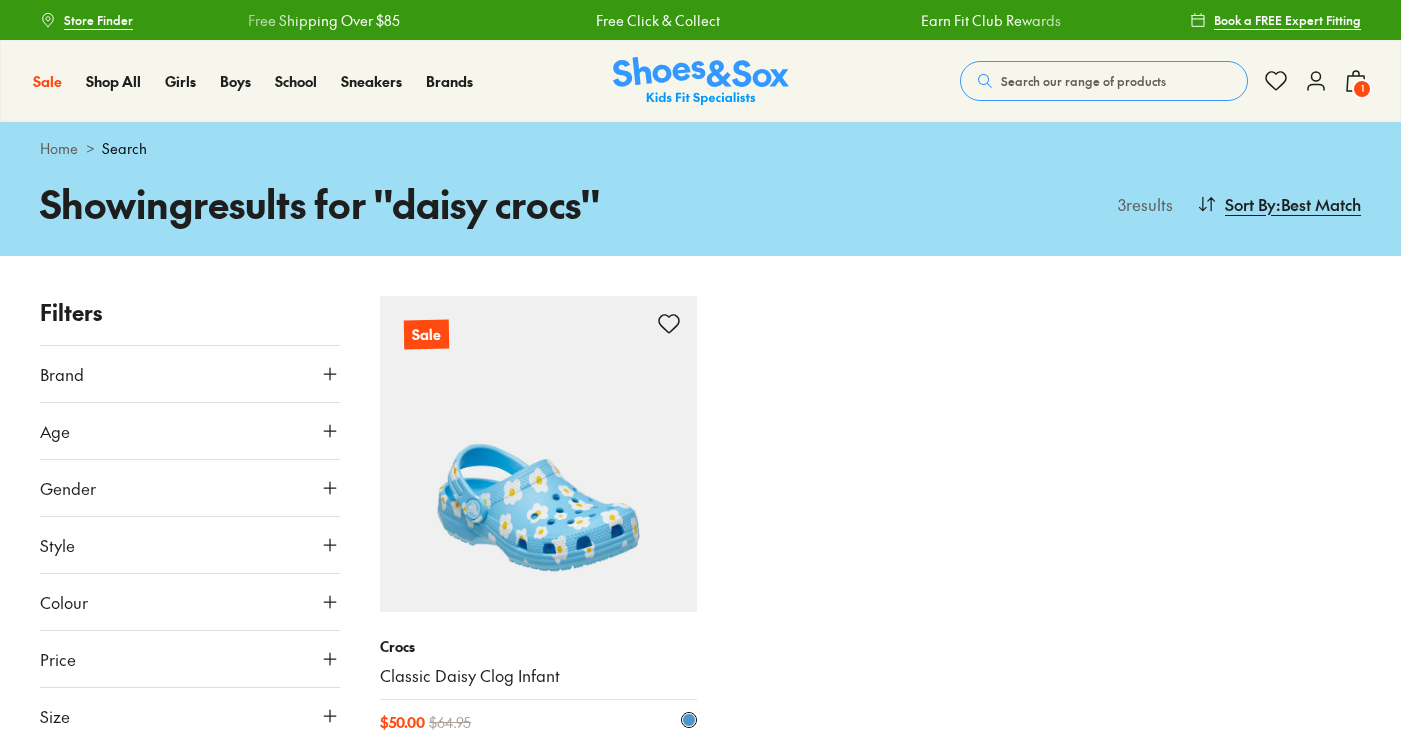 click at bounding box center [538, 454] 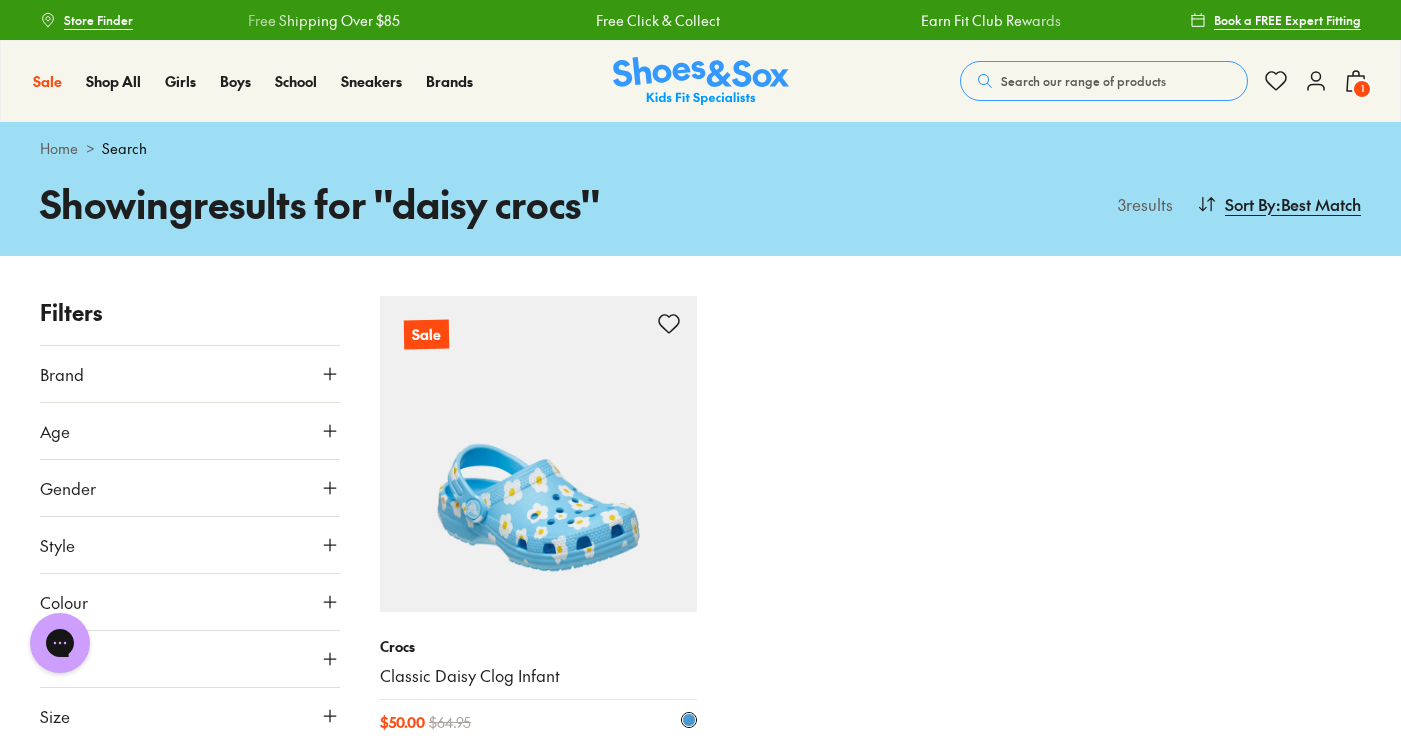 scroll, scrollTop: 0, scrollLeft: 0, axis: both 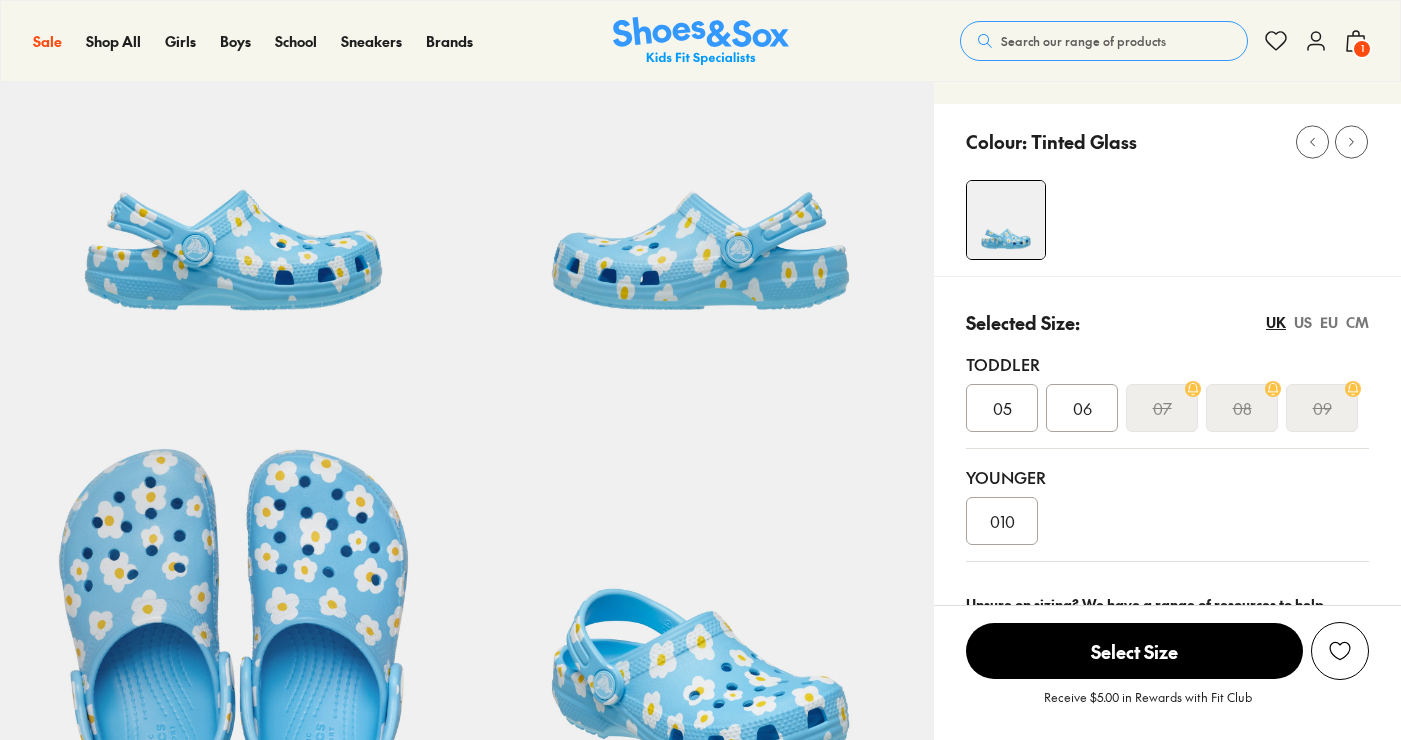 click on "06" at bounding box center (1082, 408) 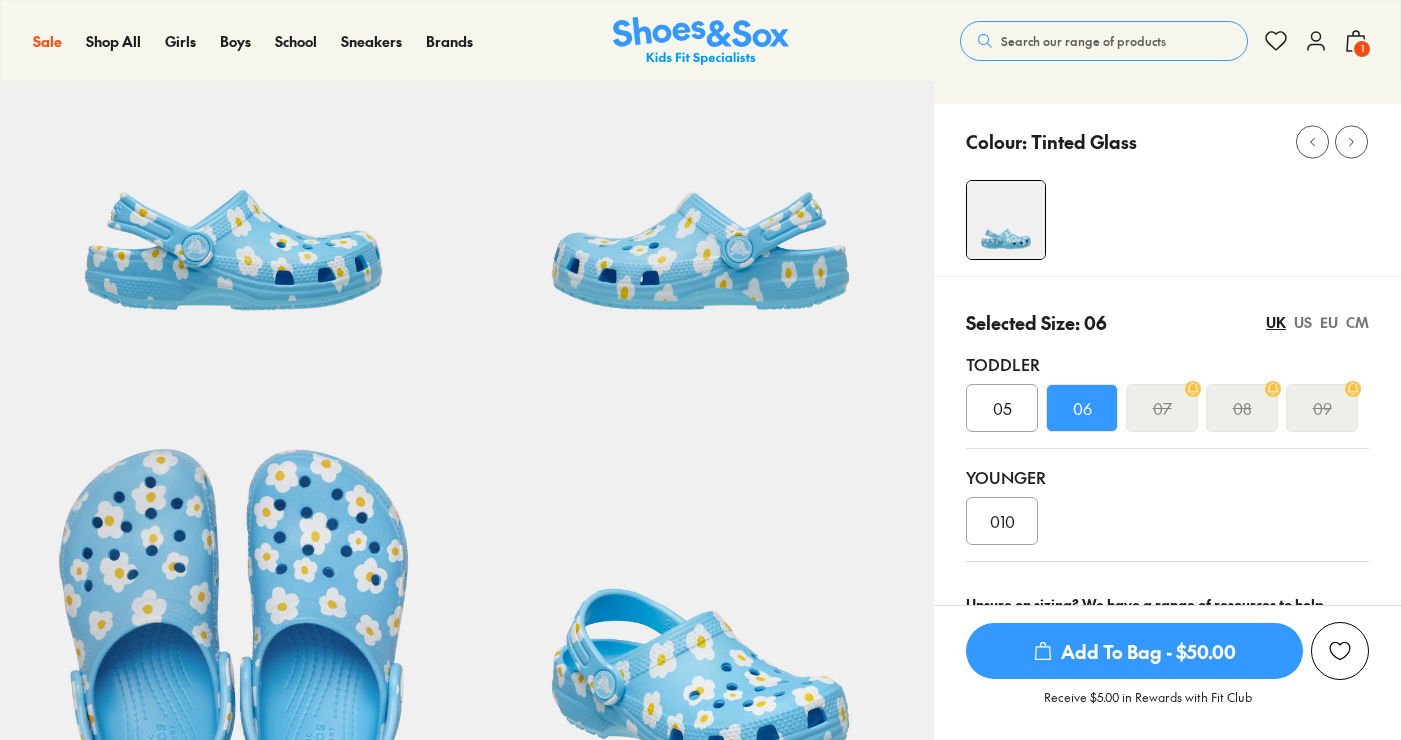 select on "*" 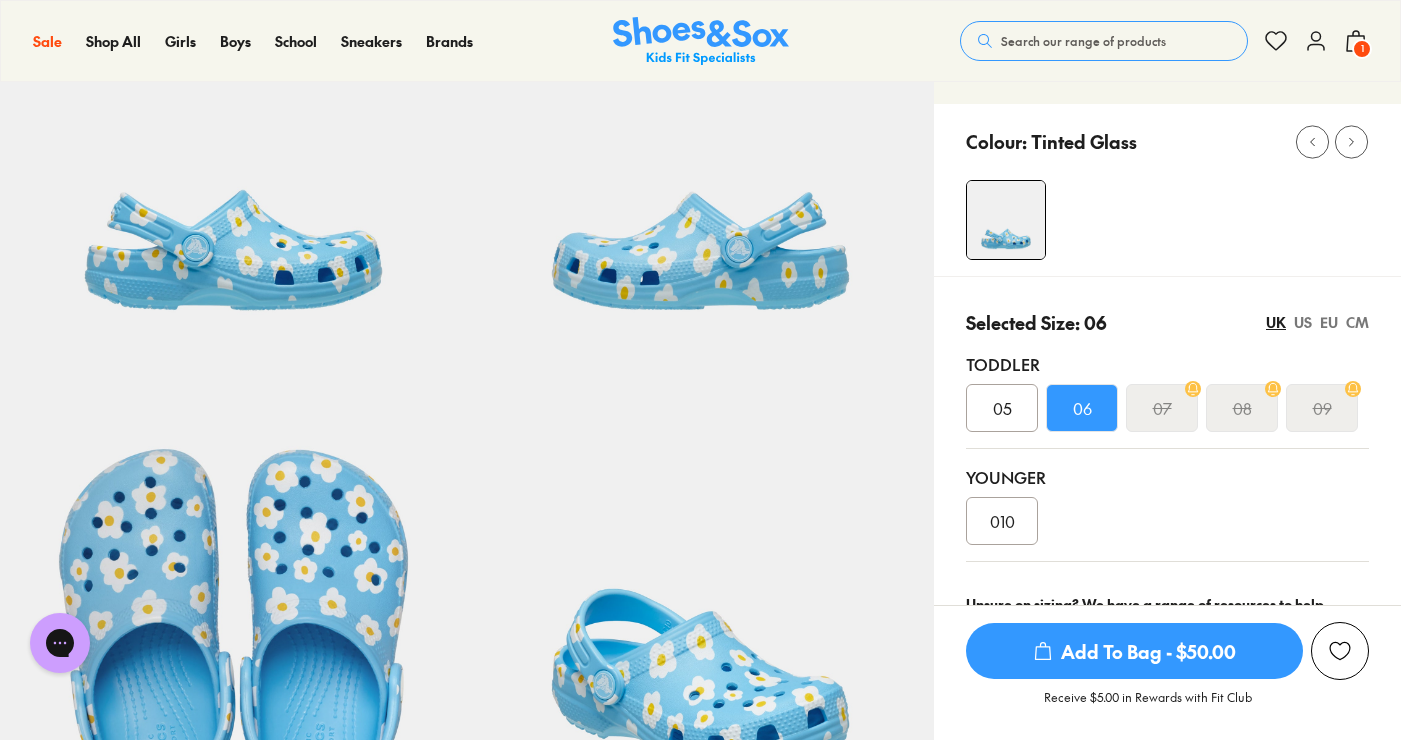 scroll, scrollTop: 0, scrollLeft: 0, axis: both 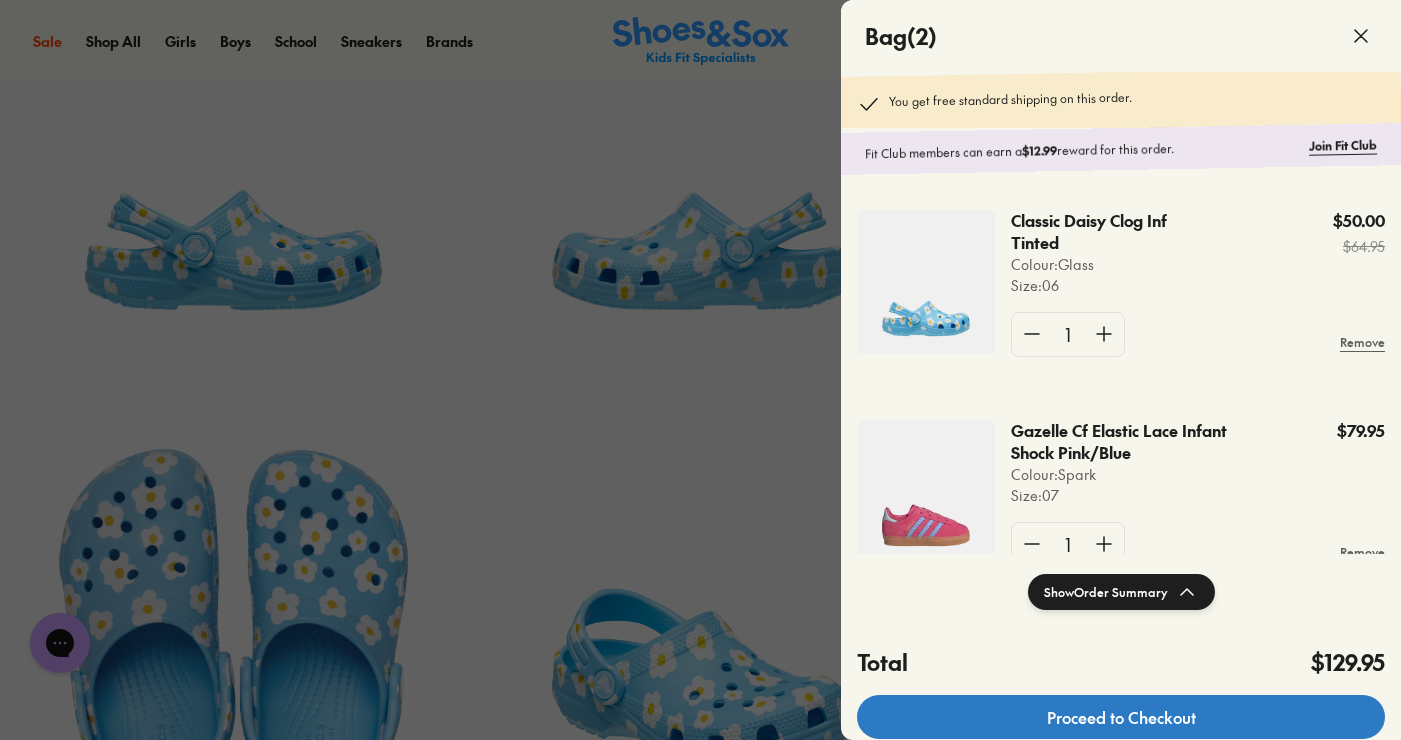 click on "Proceed to Checkout" 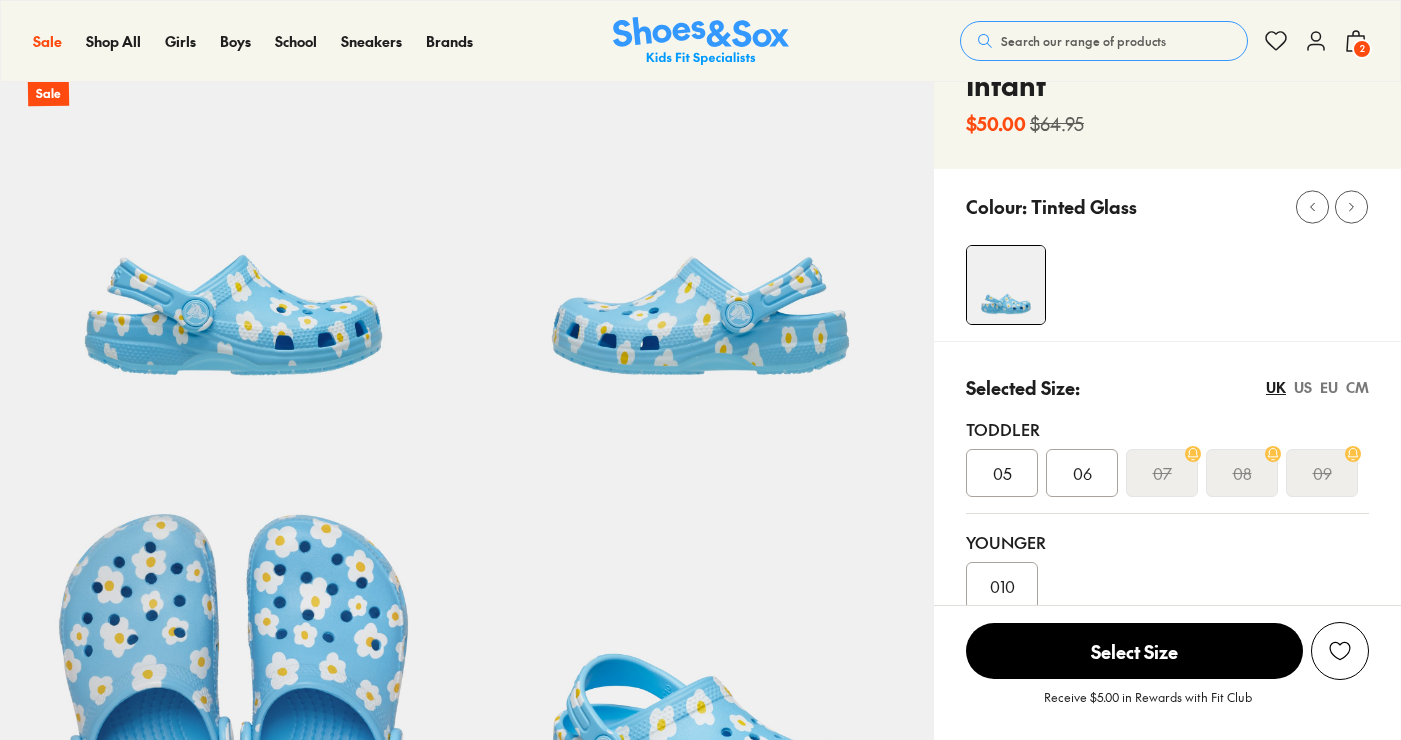 scroll, scrollTop: 219, scrollLeft: 0, axis: vertical 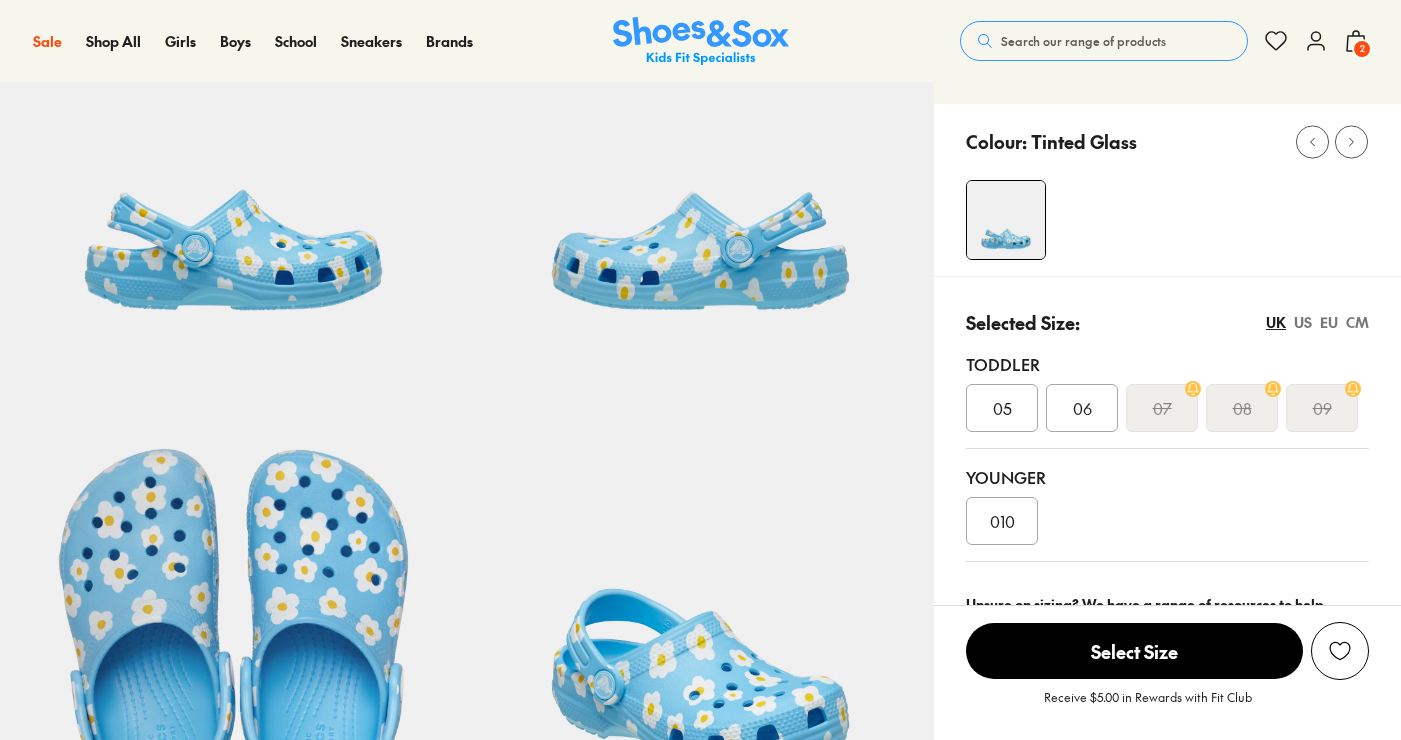 select on "*" 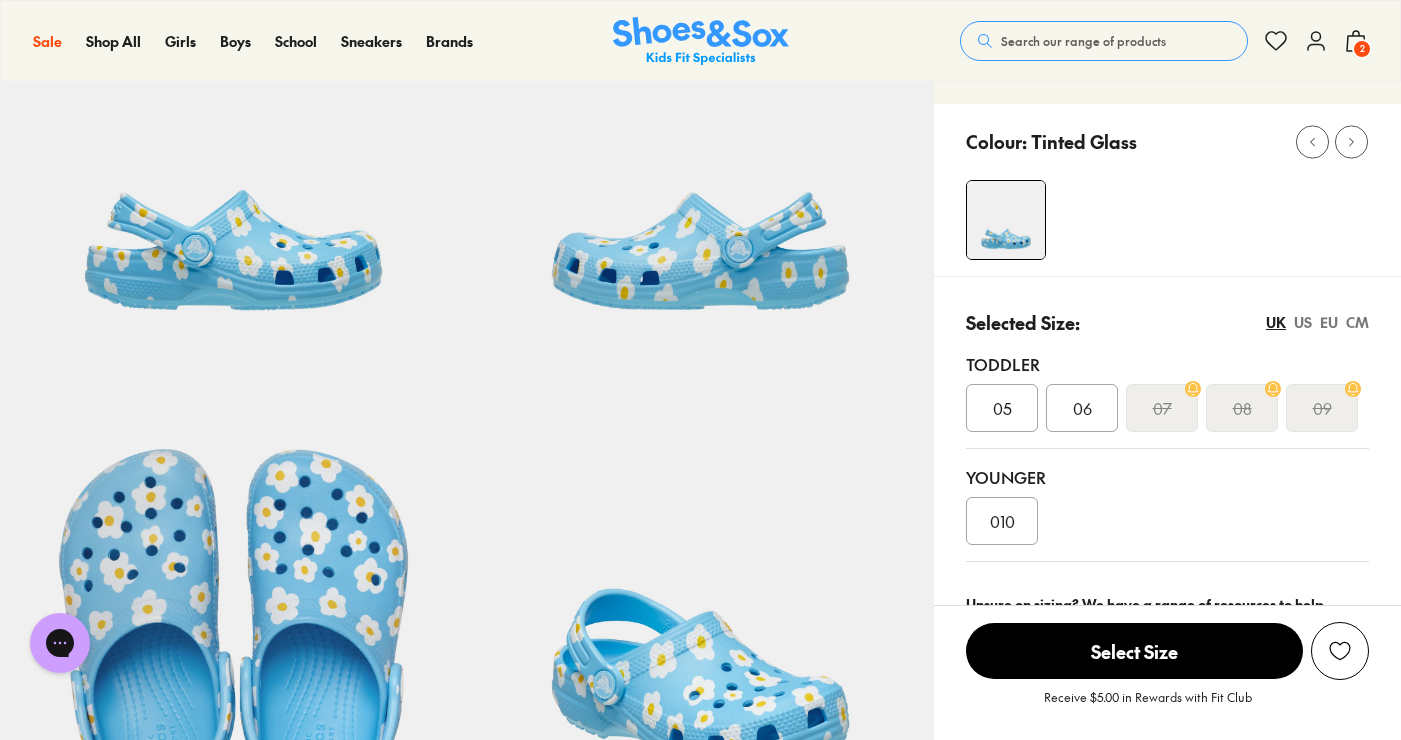 scroll, scrollTop: 0, scrollLeft: 0, axis: both 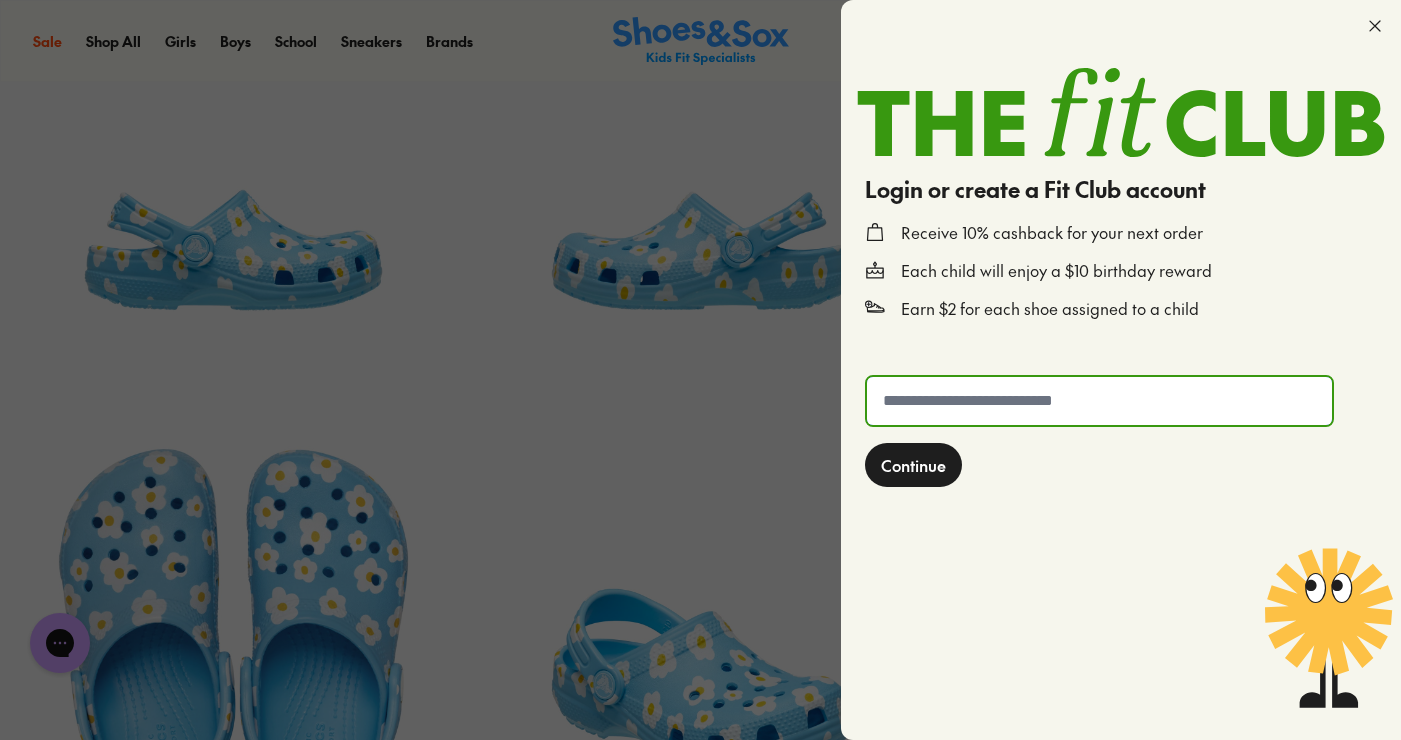 click 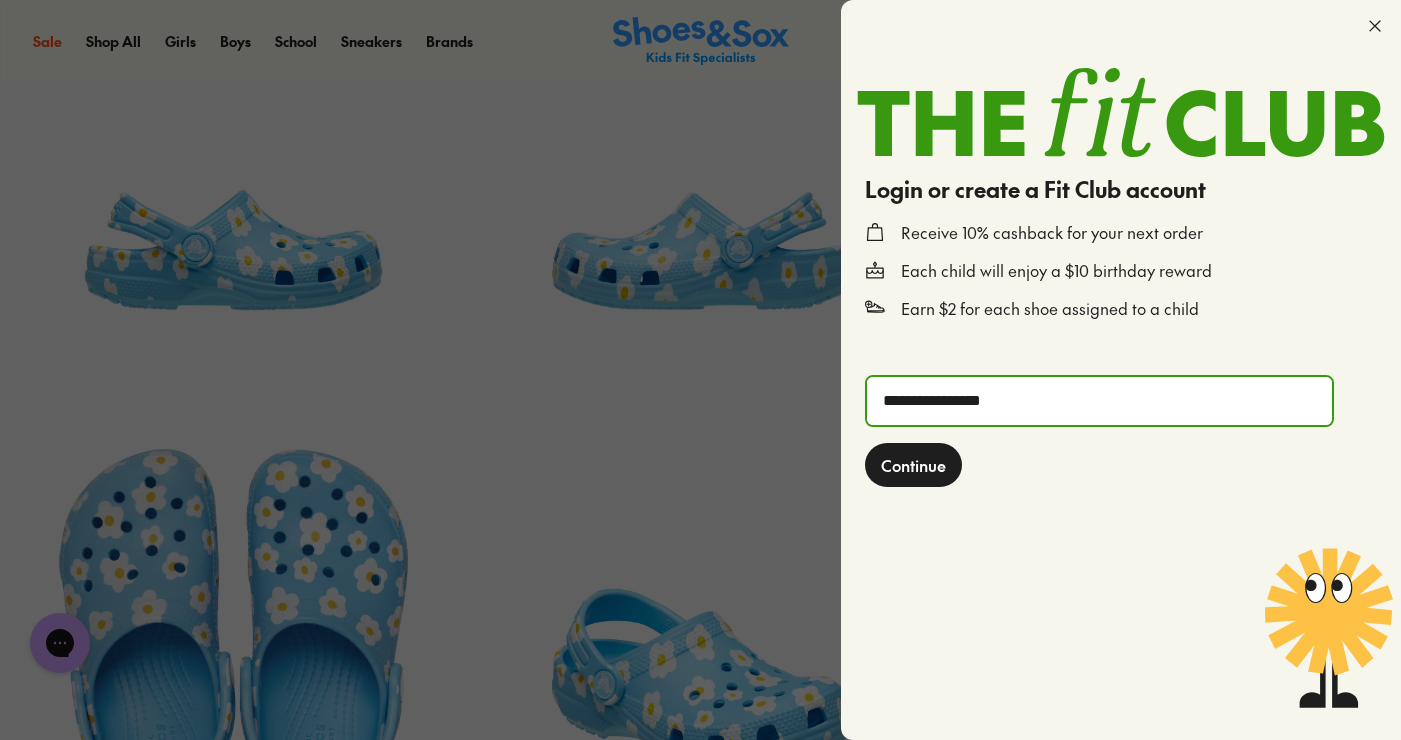 click on "Continue" 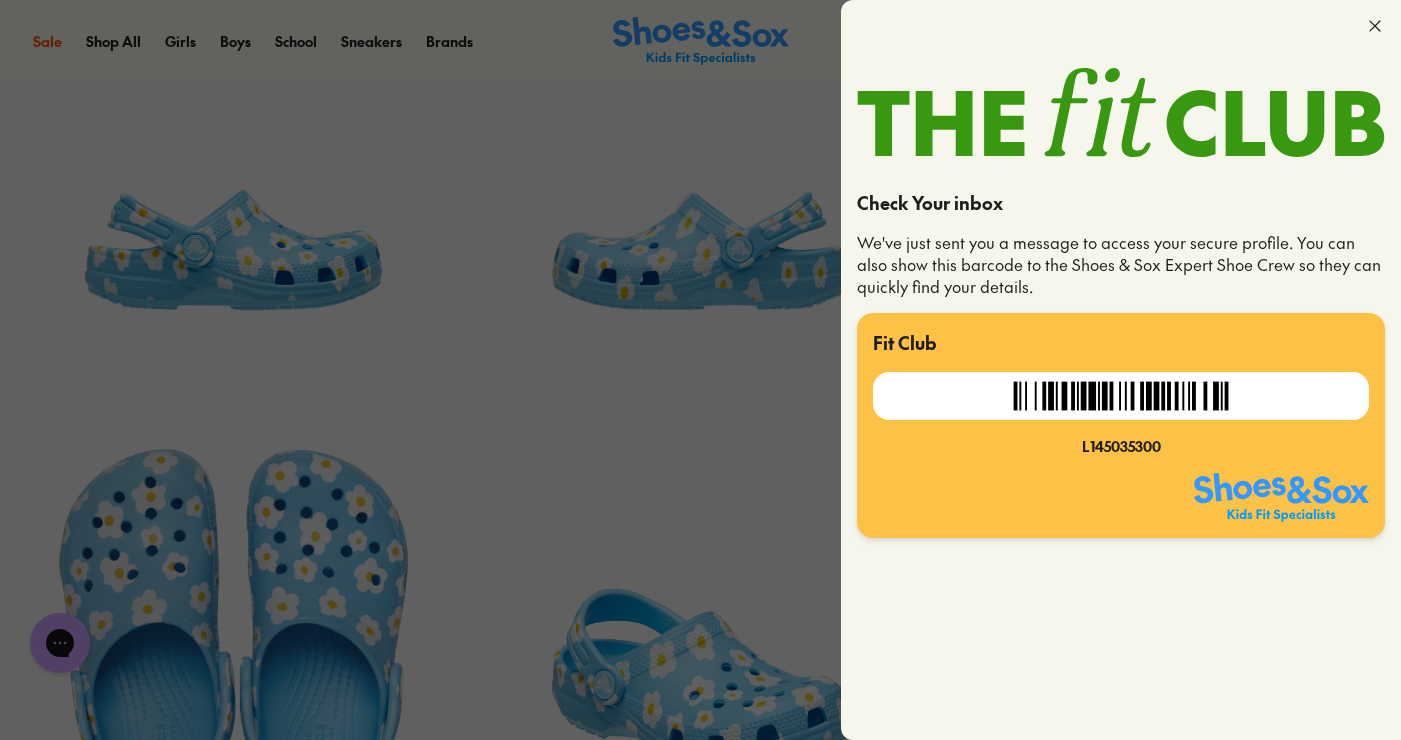 click 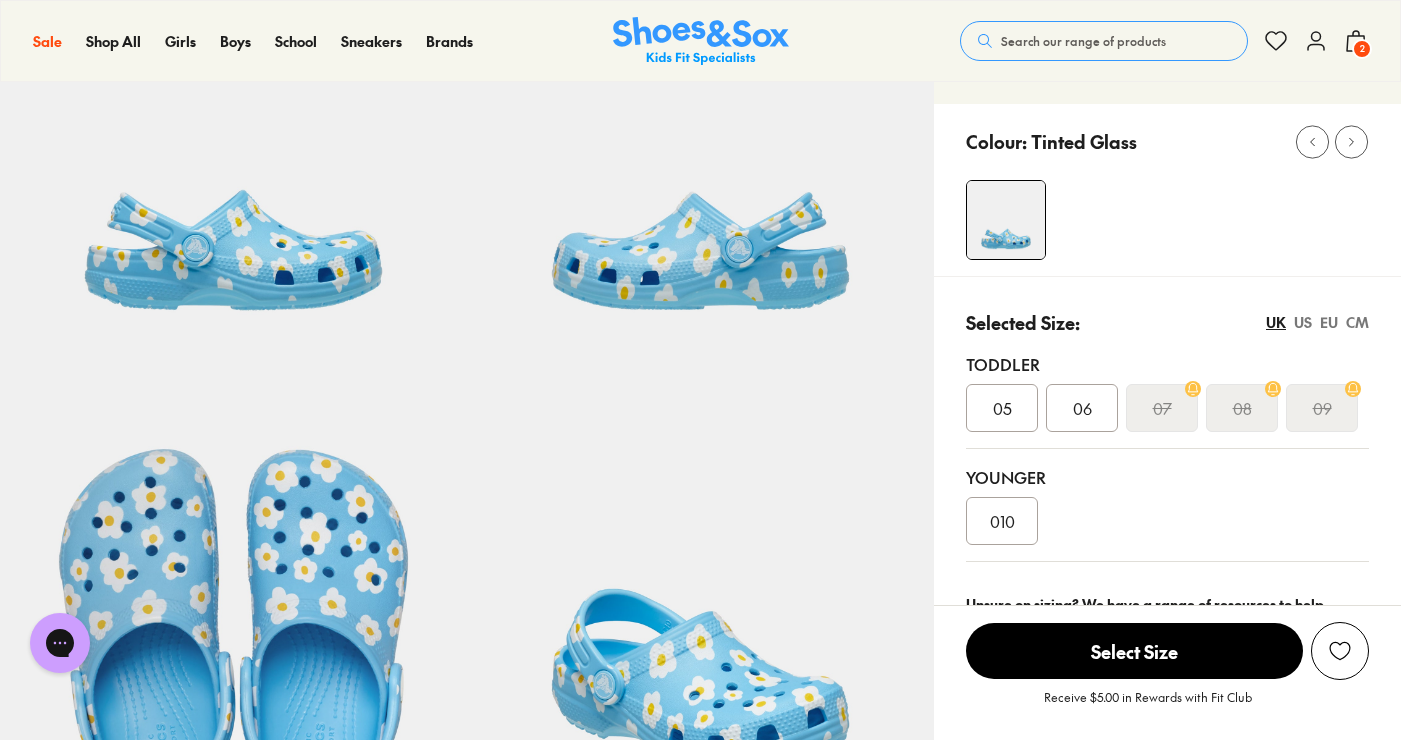 click 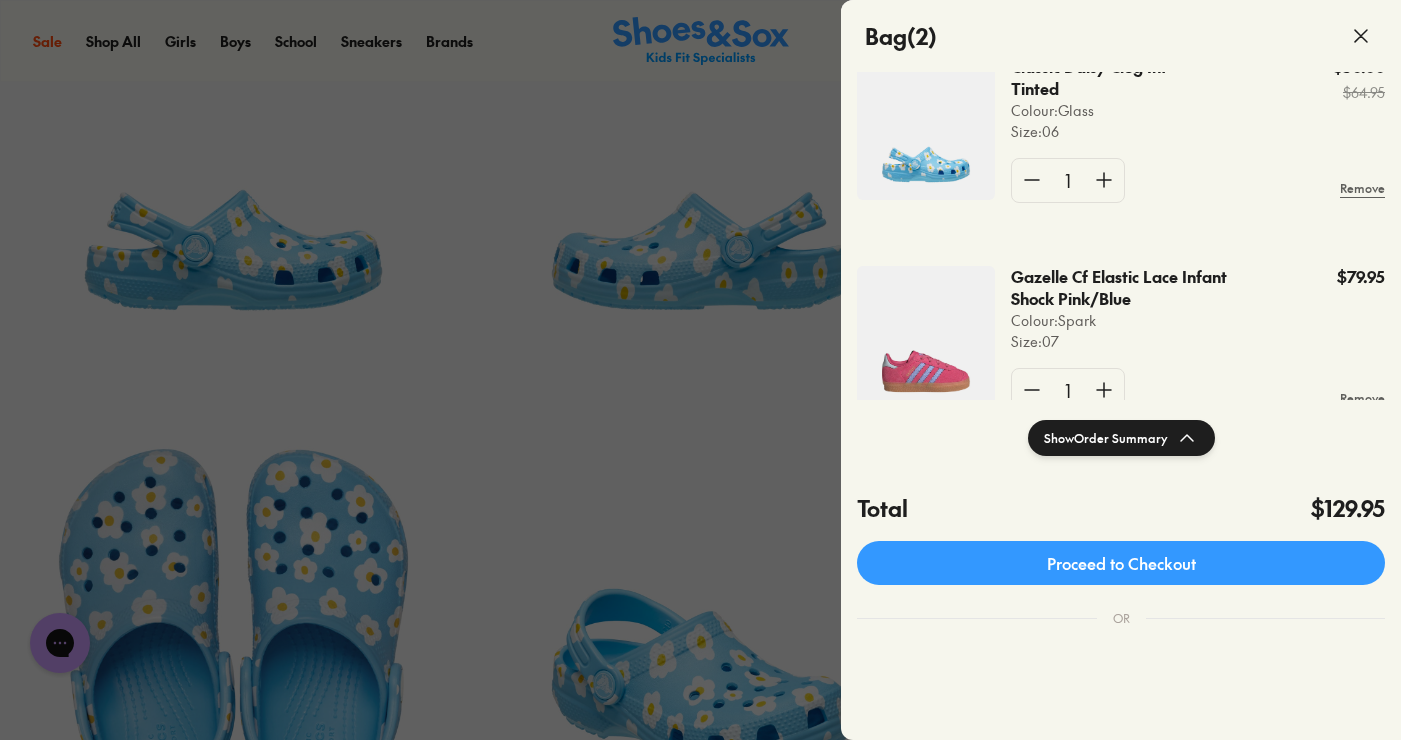 scroll, scrollTop: 163, scrollLeft: 0, axis: vertical 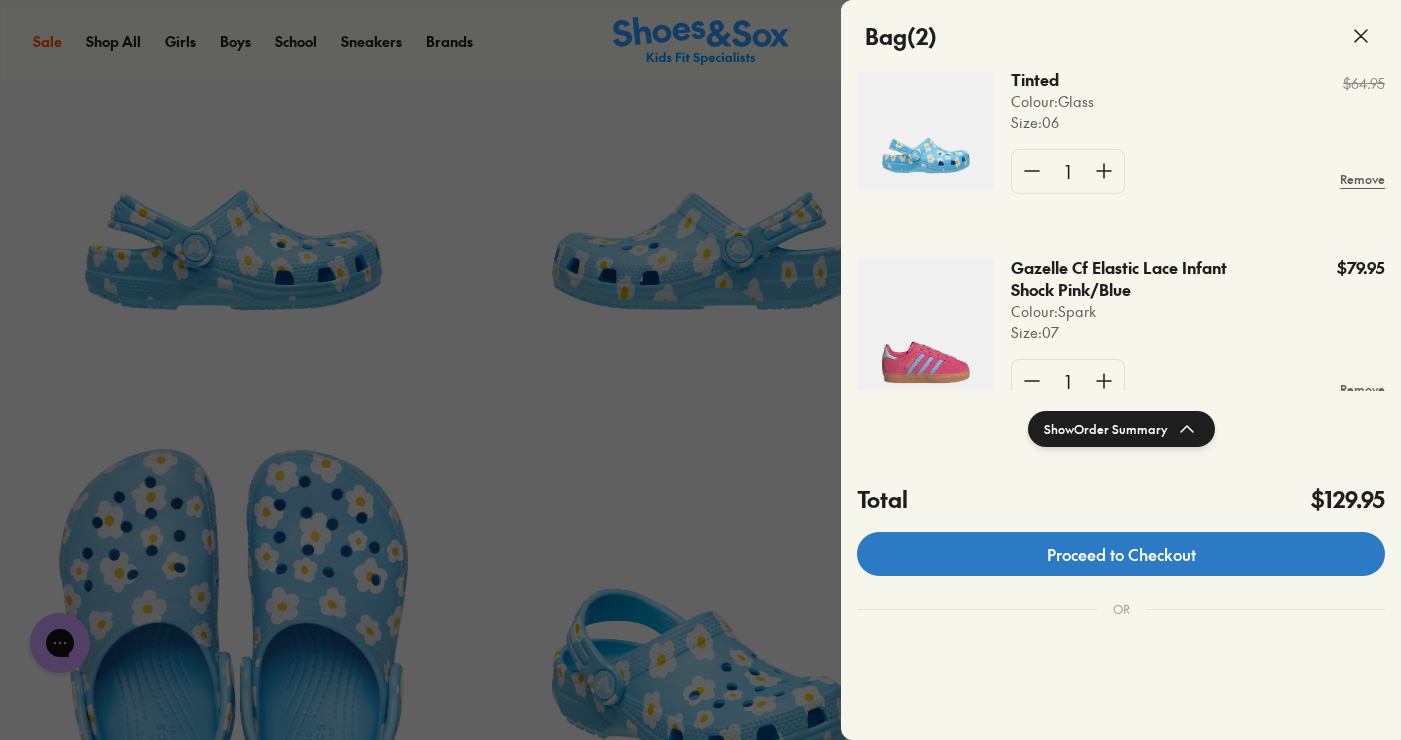 click on "Proceed to Checkout" 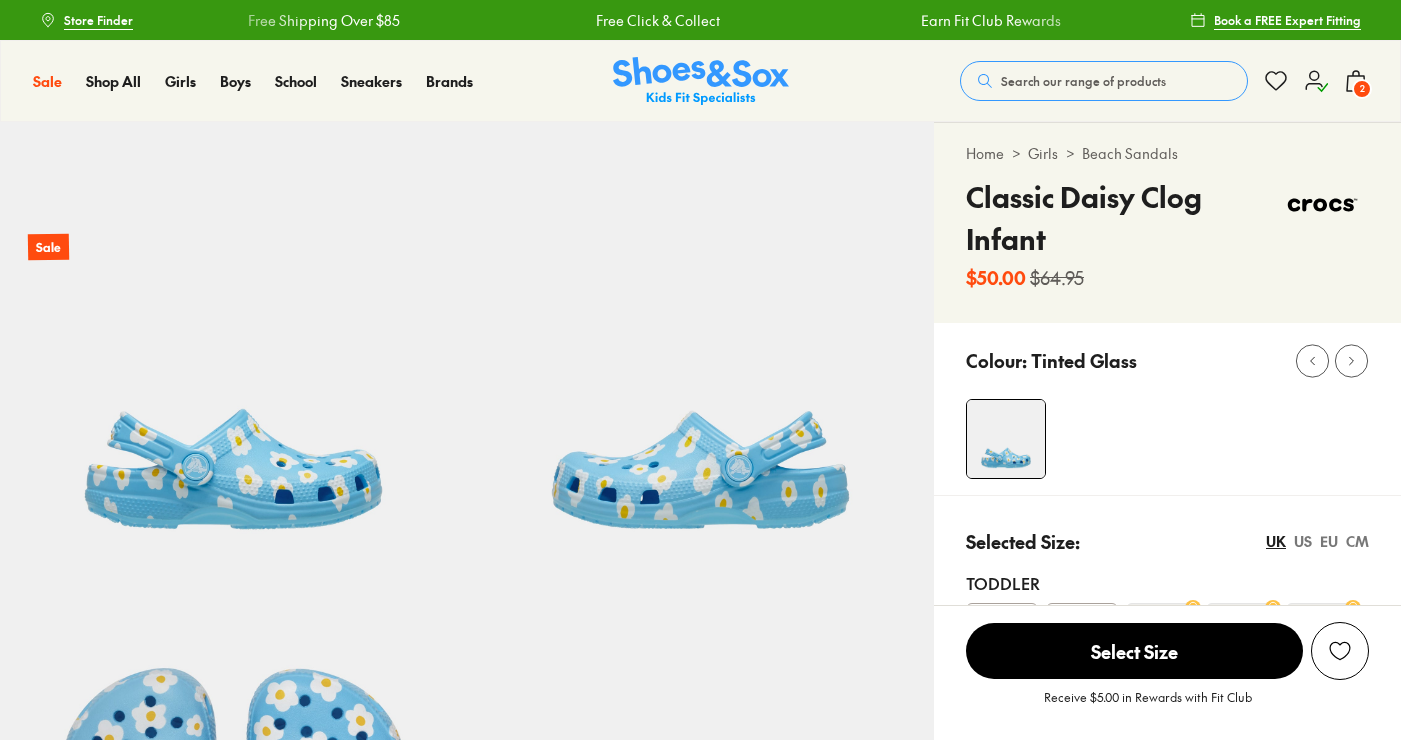 scroll, scrollTop: 0, scrollLeft: 0, axis: both 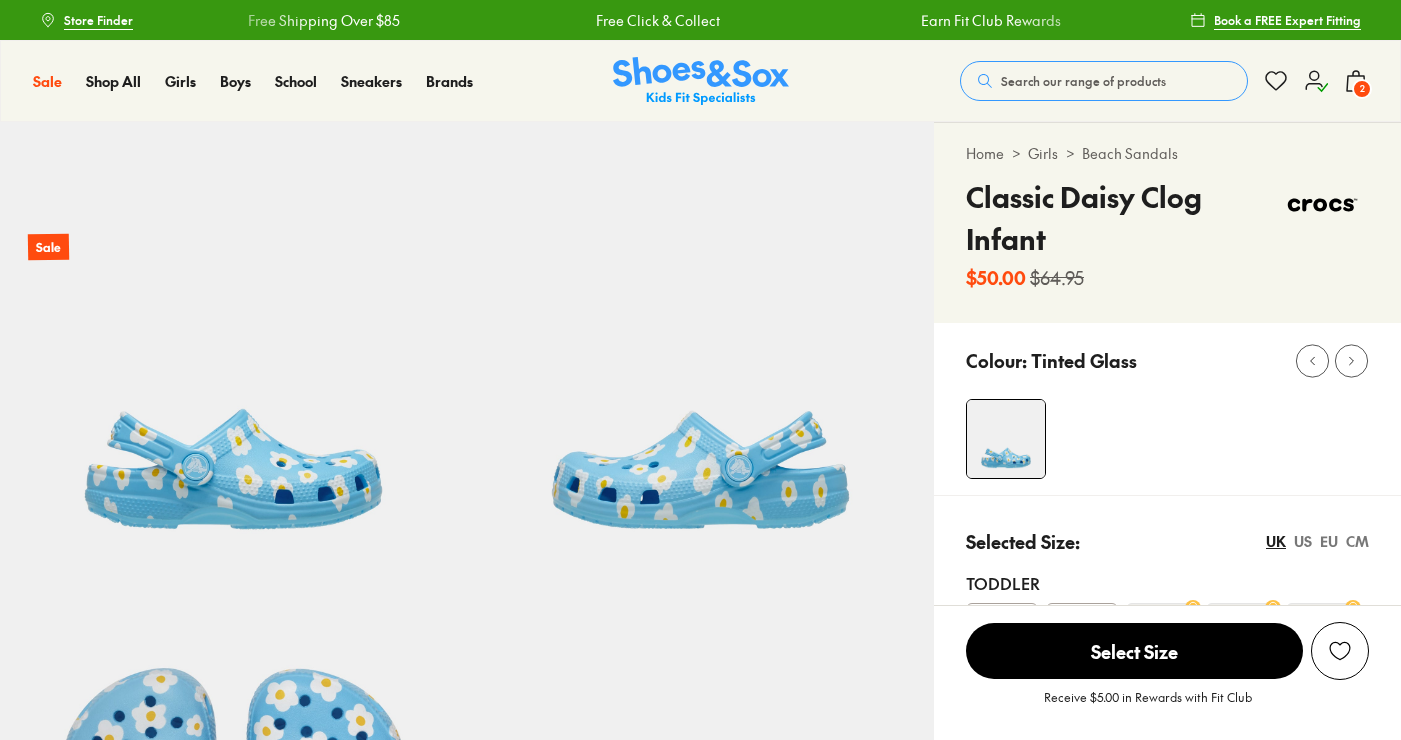 click on "Search our range of products Clear Close Popular  Searches asics nike bobux crocs Popular  Pages asics nike bobux crocs Popular  Products Cloud Castle Clarks Cloud Castle Bailee $ 80.00 $ 149.95 Sale Ciao Chilly $ 25.00 $ 39.95 Sale Clarks Henrik $ 50.00 $ 89.95 Fan Fave New Balance 313 V2 Infant $ 59.95
2
Bag  ( 2 ) You get free standard shipping on this order. You'll receive a  $12.99  Fit Club reward for this order. Classic Daisy Clog Inf Tinted Colour:  Glass Size :  06 $50.00 $64.95 1 Remove Gazelle Cf Elastic Lace Infant Shock Pink/Blue Colour:  Spark Size :  07 $79.95 1 Remove Show  Order Summary  Total $129.95 Proceed to Checkout
OR
Popular Products 25% Off Nike Nike Waterbottle 600ml $ 14.96 $ 19.95 25% Off Nike Nike Waterbottle 600ml $ 14.96 $ 19.95 25% Off Nike Nike Waterbottle 600ml $ 14.96 $ 19.95 25% Off Nike $ 14.96 $ 19.95" at bounding box center (1164, 81) 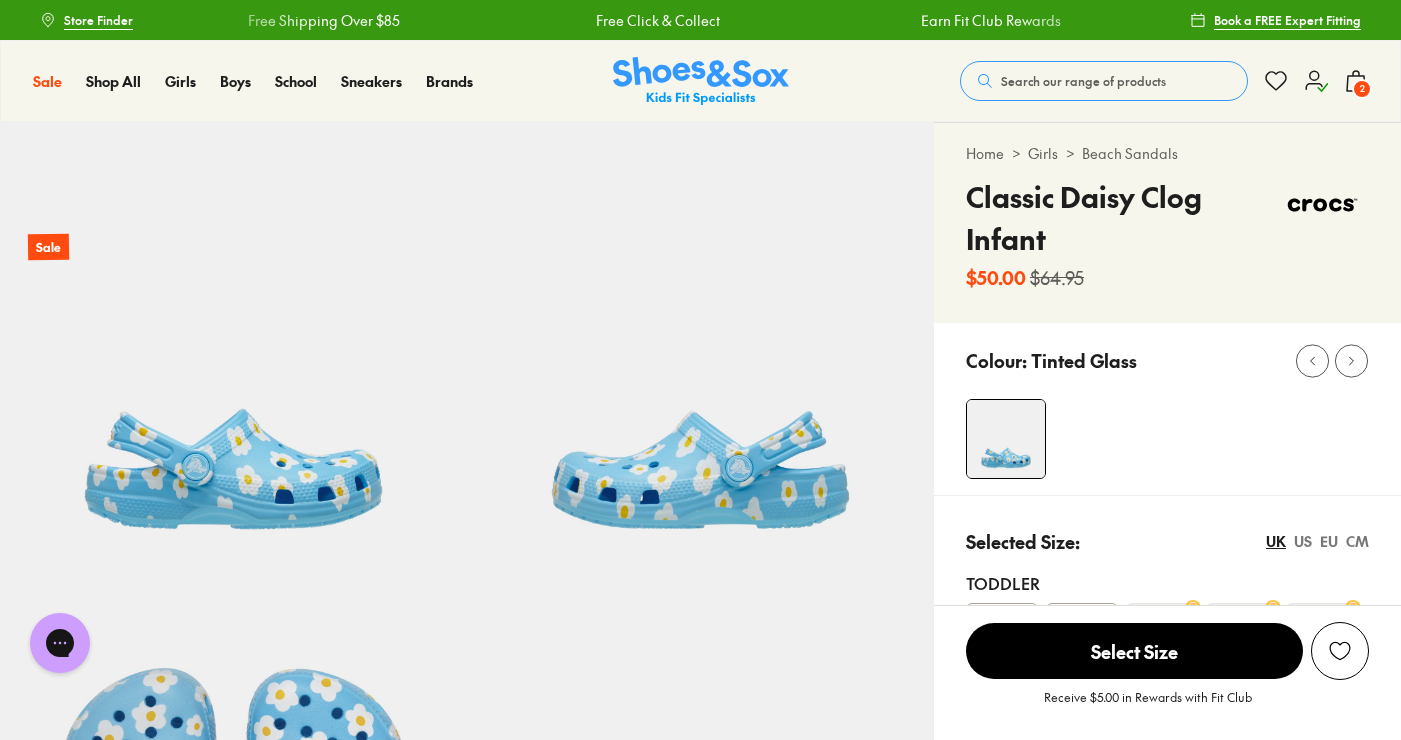 scroll, scrollTop: 0, scrollLeft: 0, axis: both 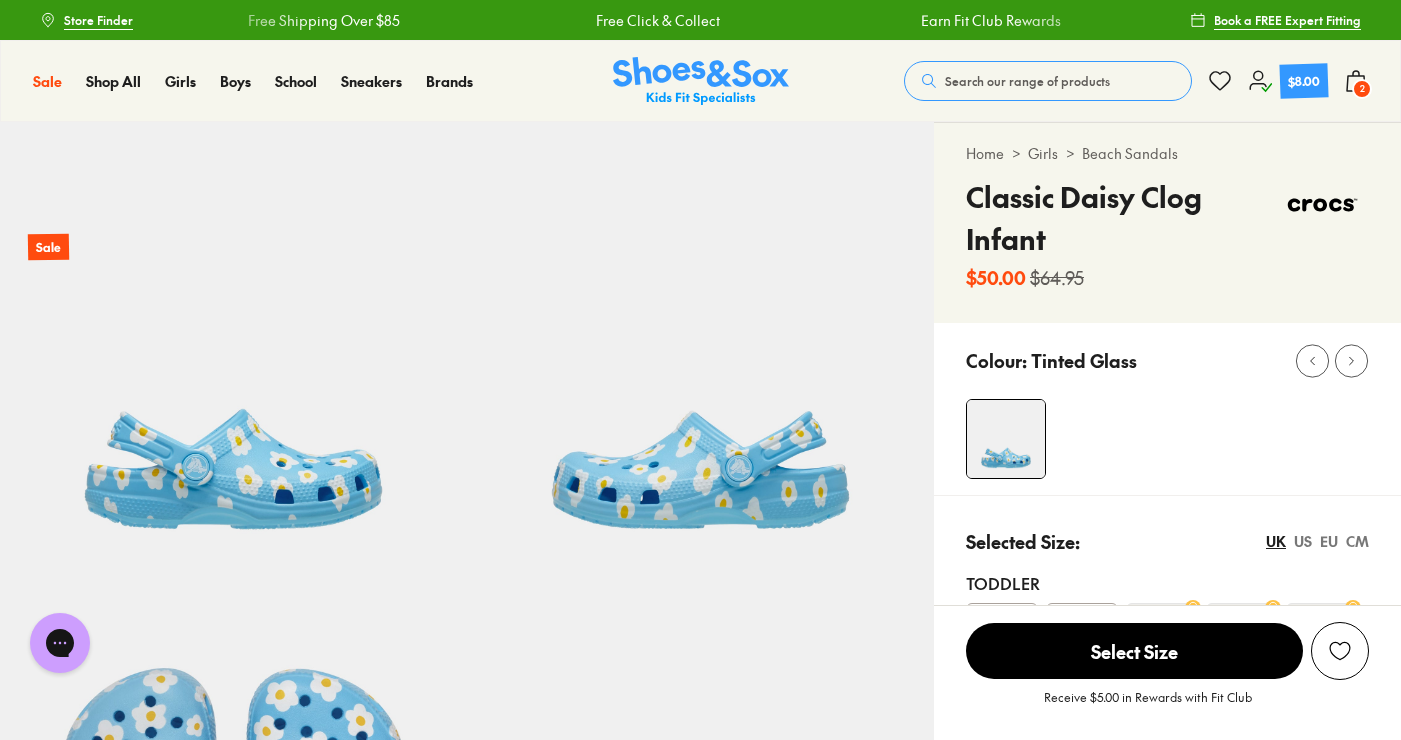 click on "$8.00" 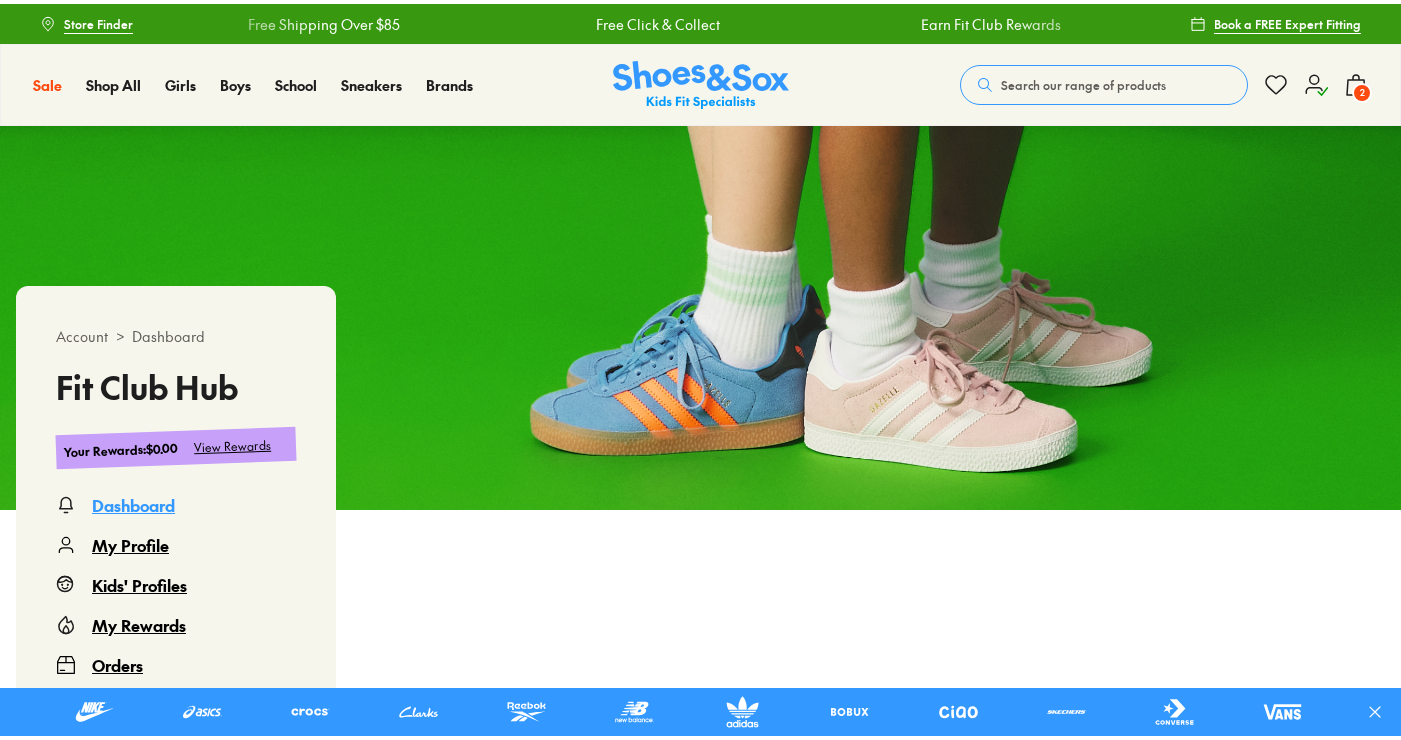 scroll, scrollTop: 0, scrollLeft: 0, axis: both 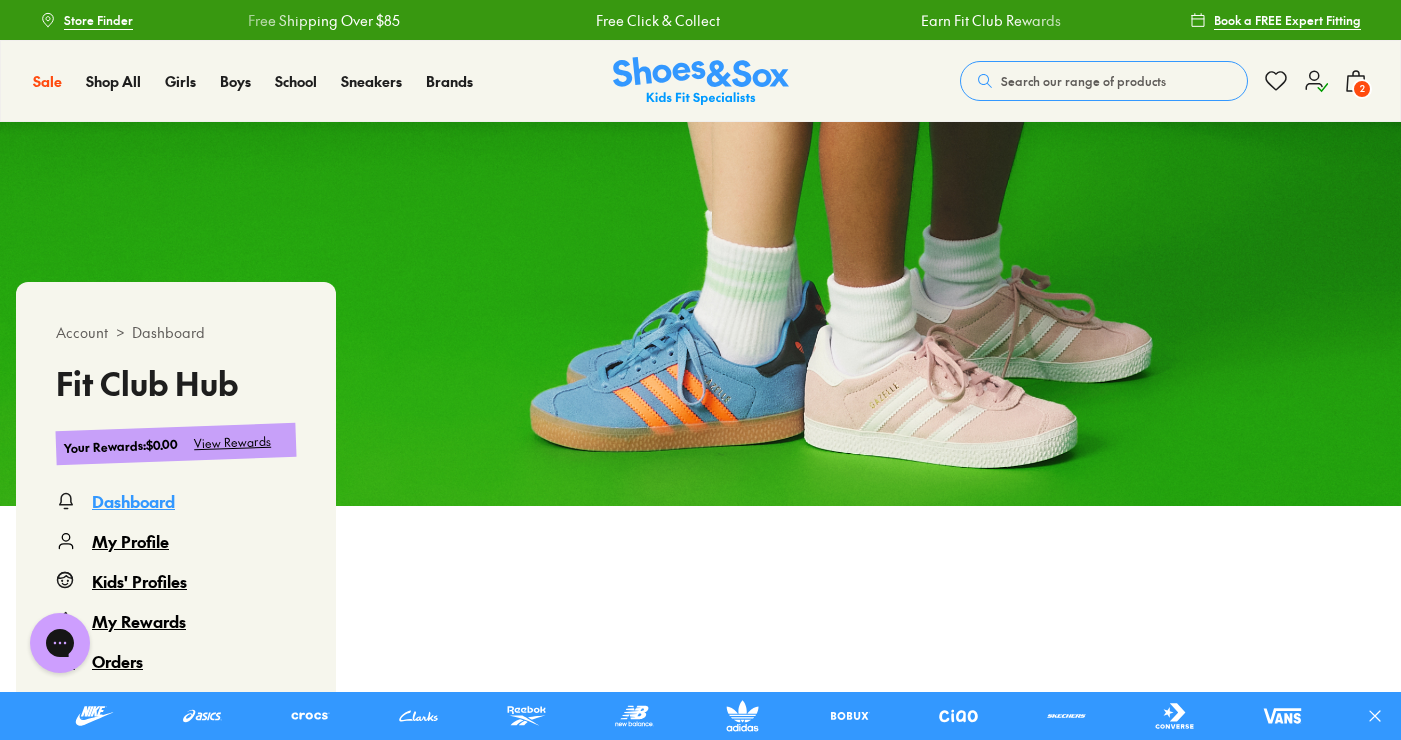 click on "View Rewards" at bounding box center [233, 442] 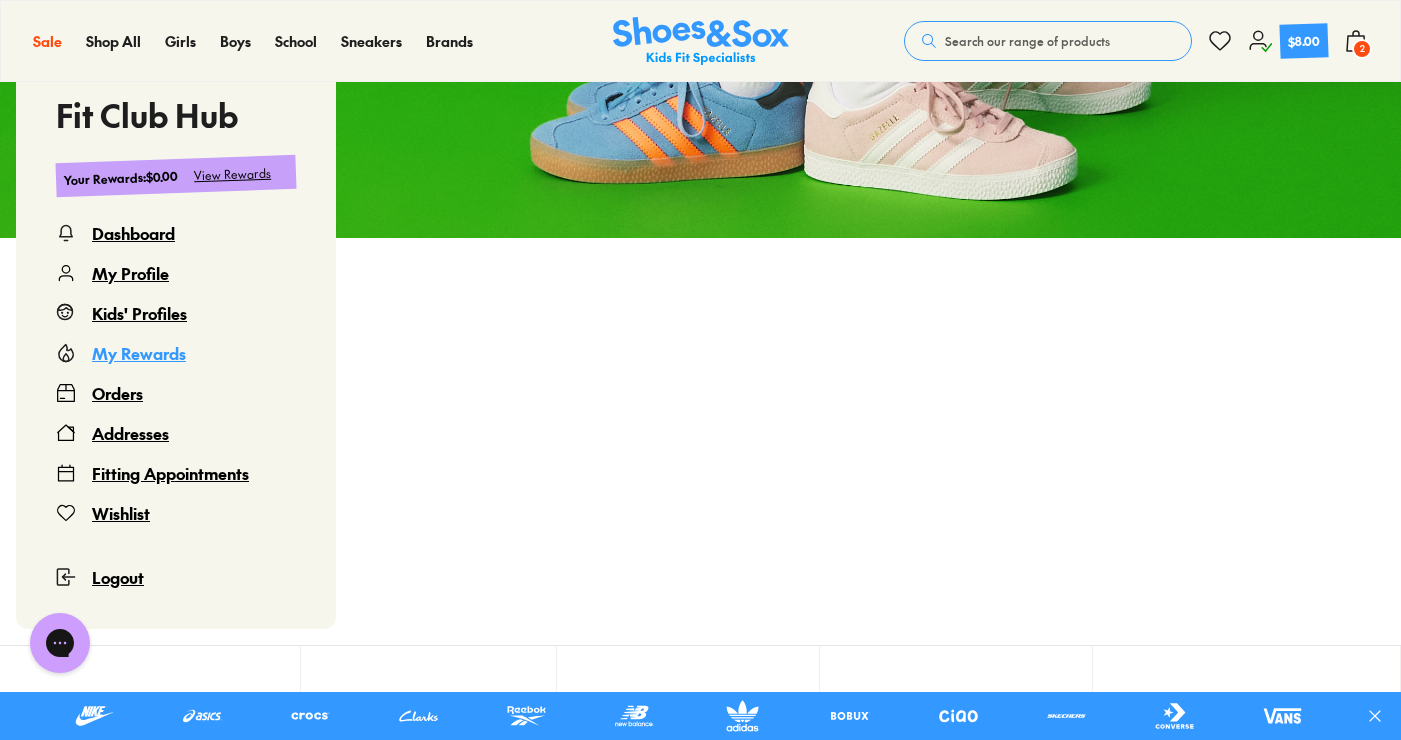scroll, scrollTop: 270, scrollLeft: 0, axis: vertical 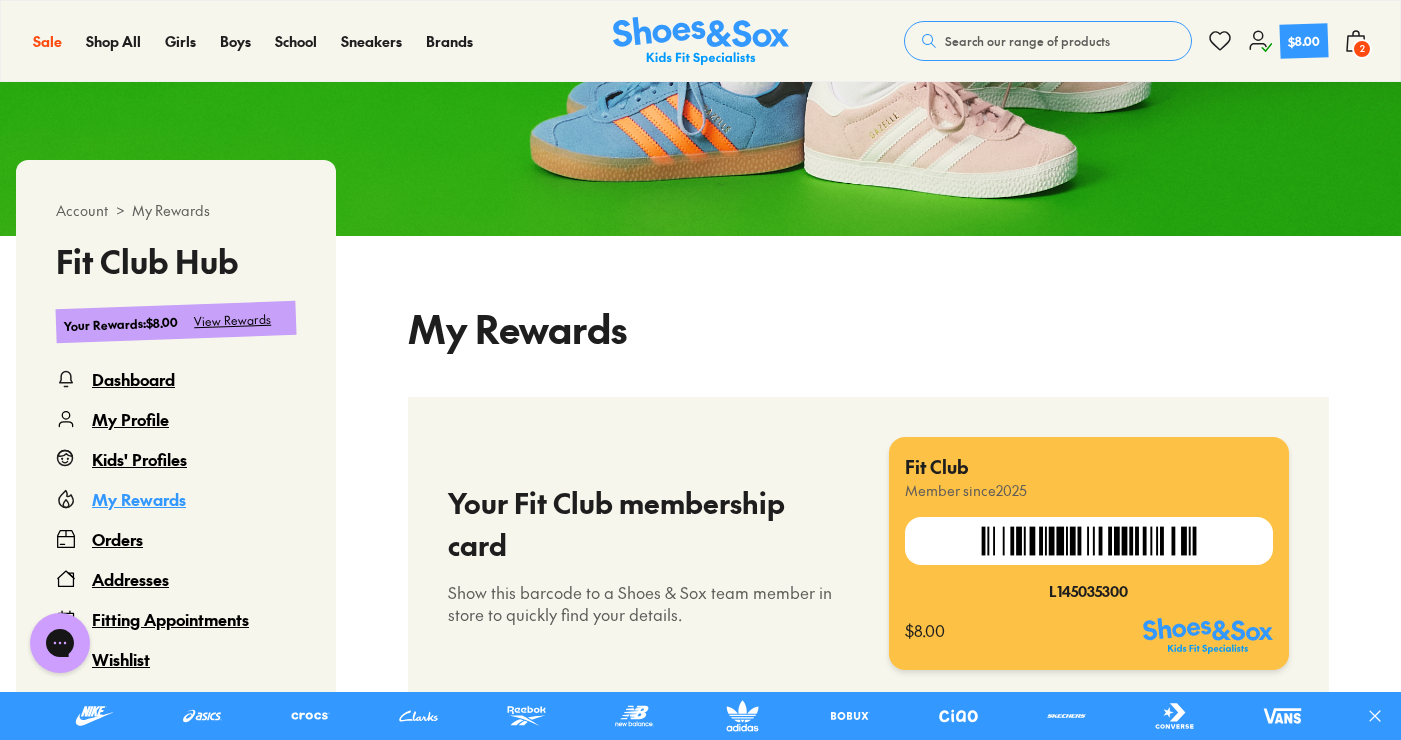 select 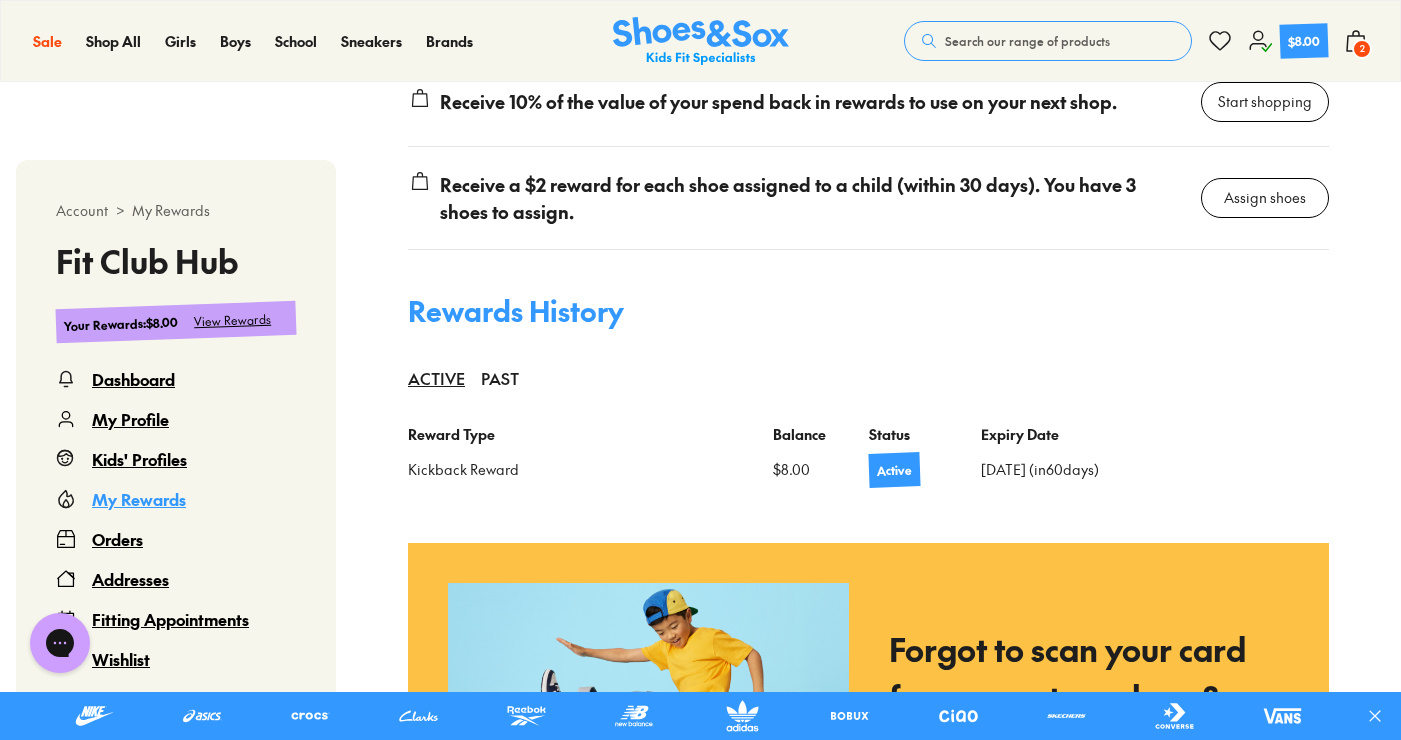 scroll, scrollTop: 1477, scrollLeft: 0, axis: vertical 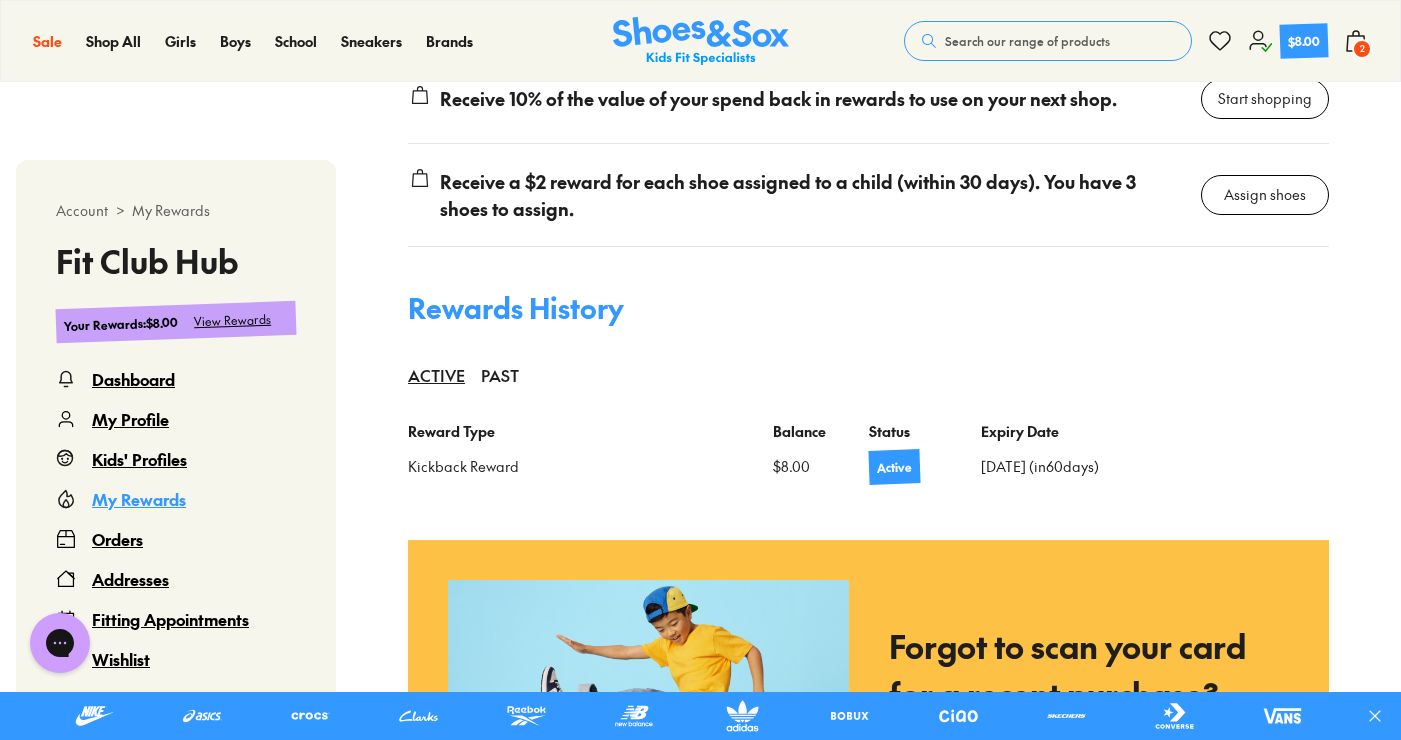 click on "Active" at bounding box center [894, 466] 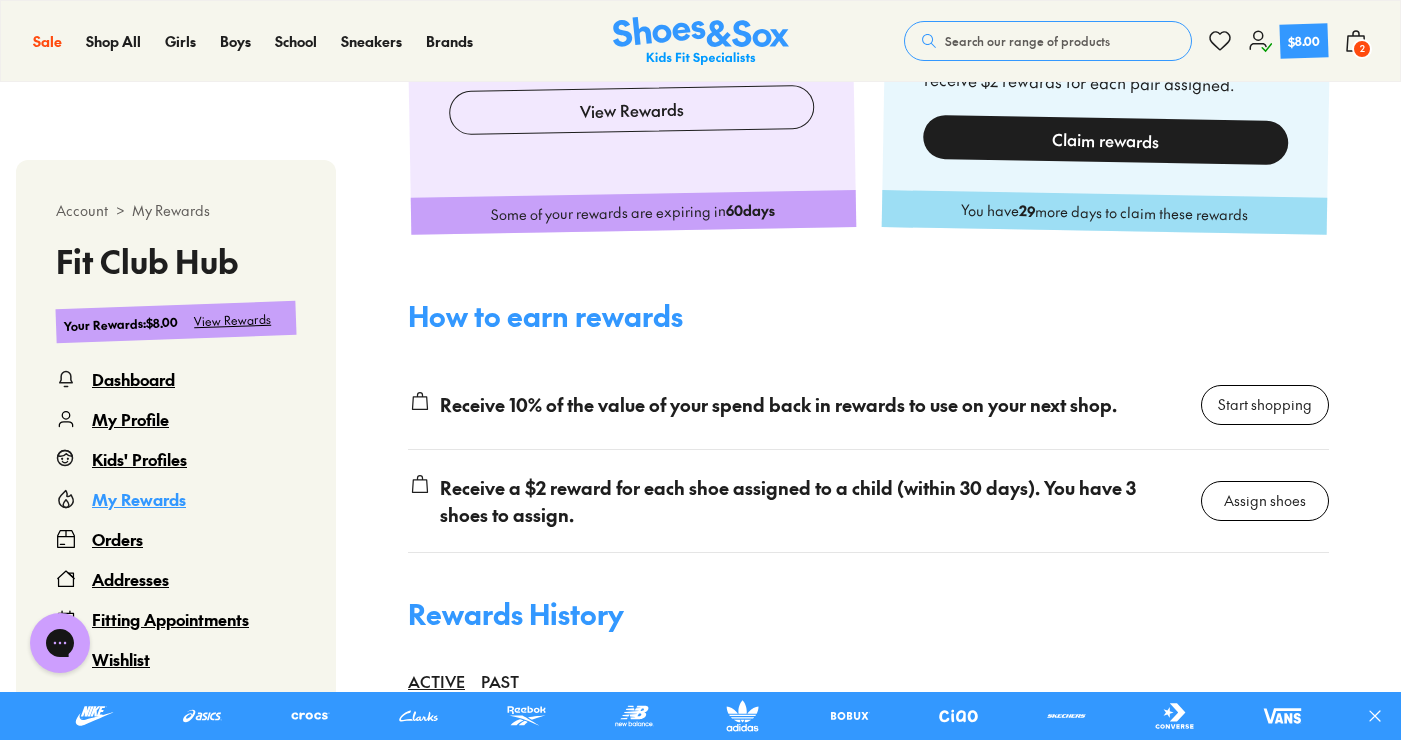 scroll, scrollTop: 964, scrollLeft: 0, axis: vertical 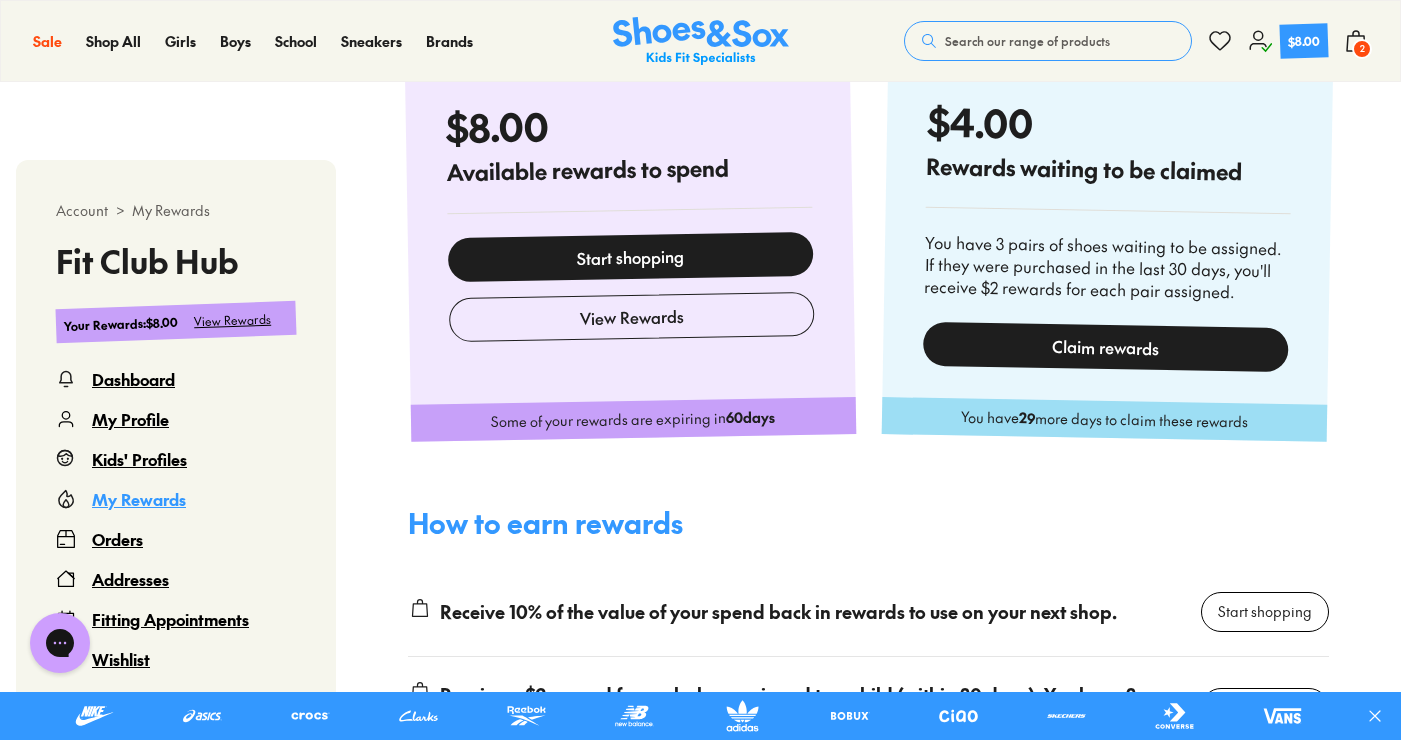 click on "Start shopping" at bounding box center [630, 257] 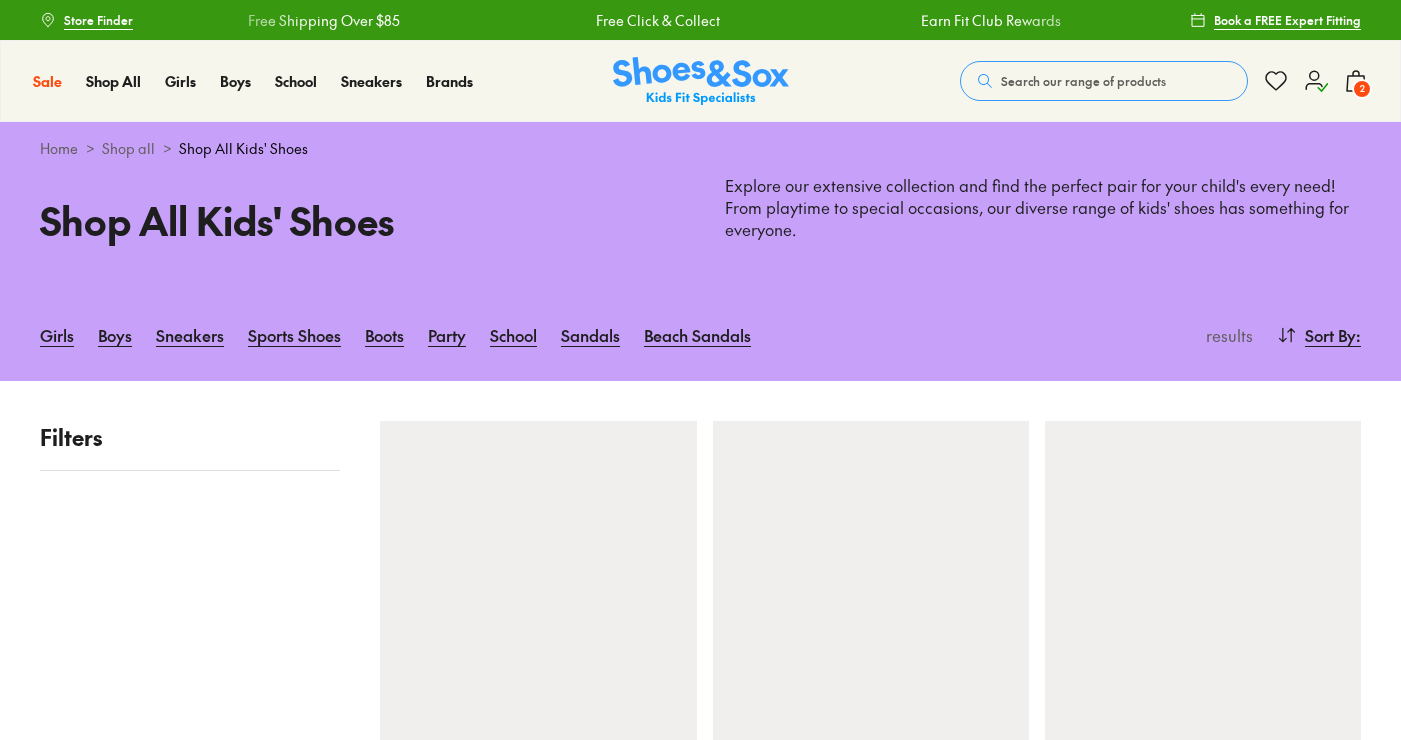 scroll, scrollTop: 0, scrollLeft: 0, axis: both 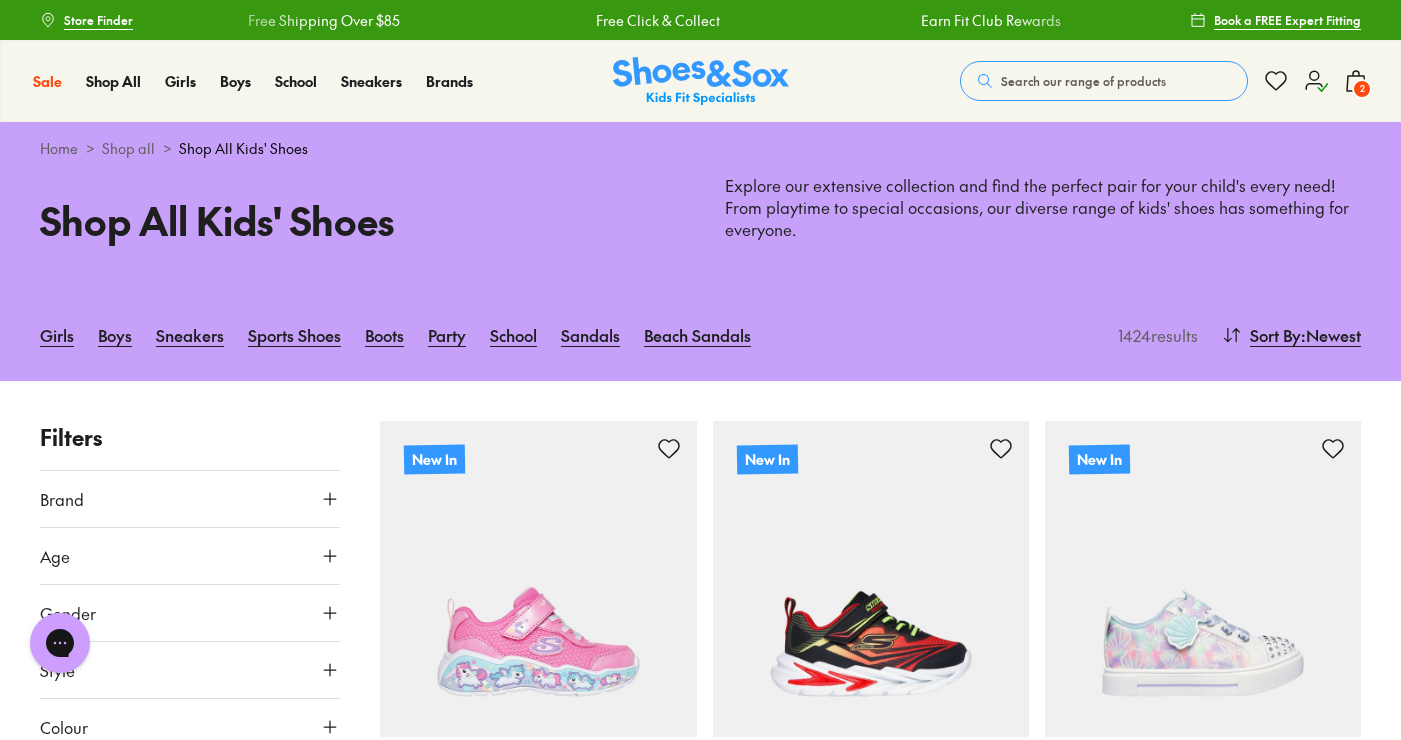 click on "2" at bounding box center [1362, 89] 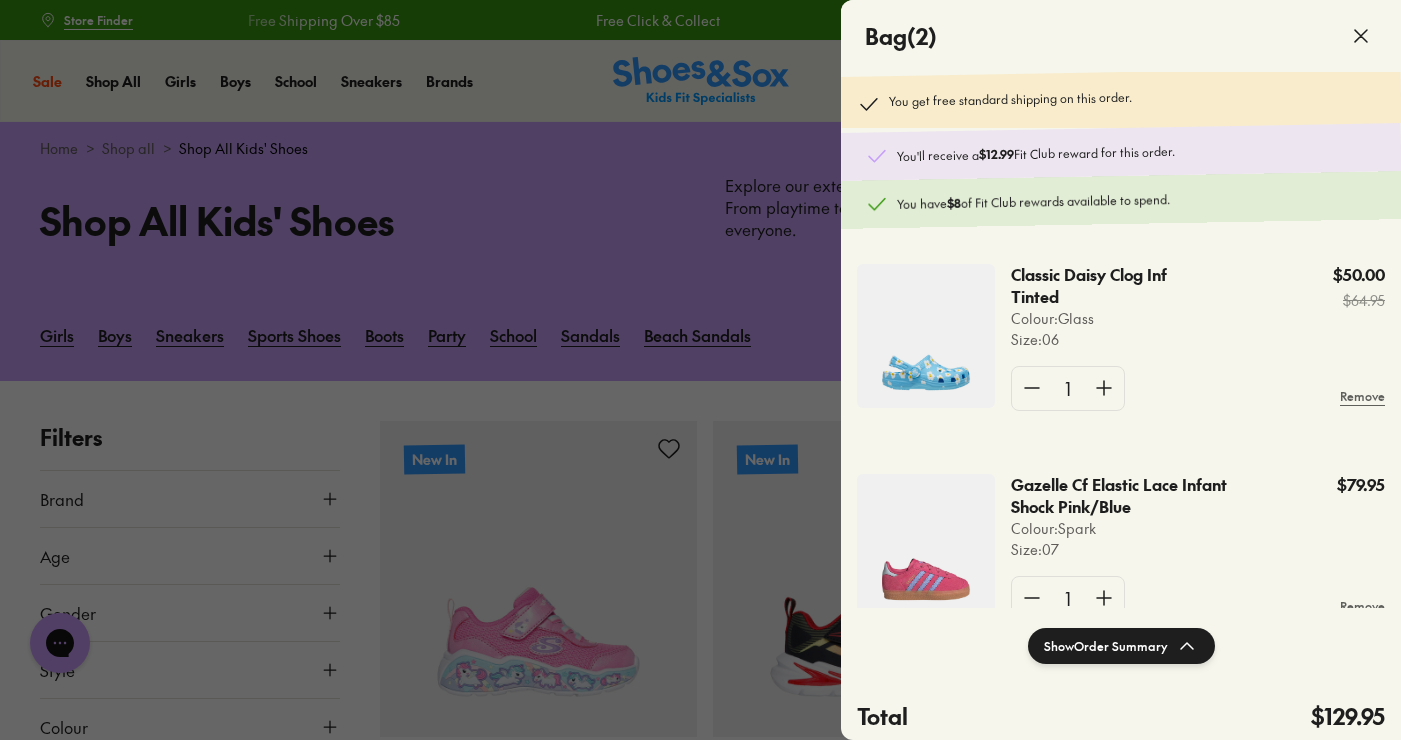 scroll, scrollTop: 0, scrollLeft: 0, axis: both 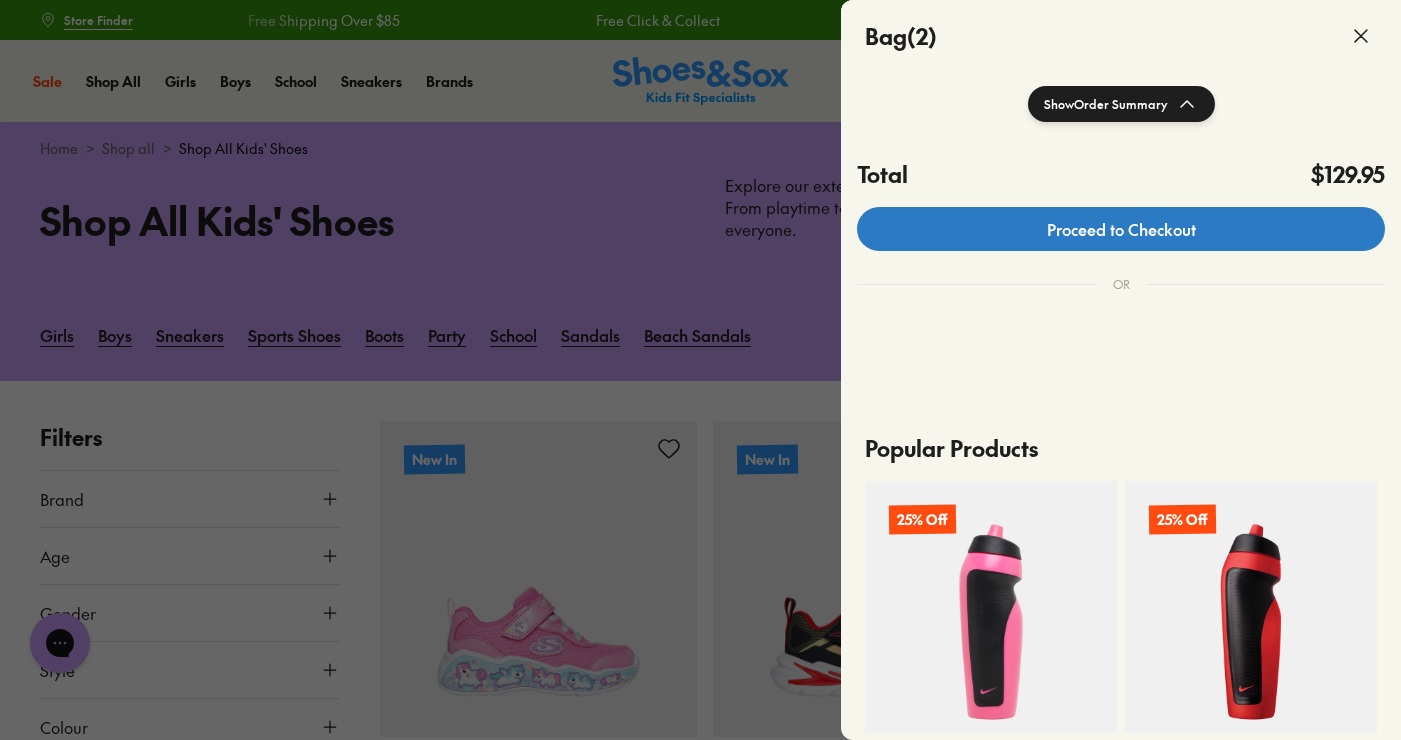 click on "Proceed to Checkout" 